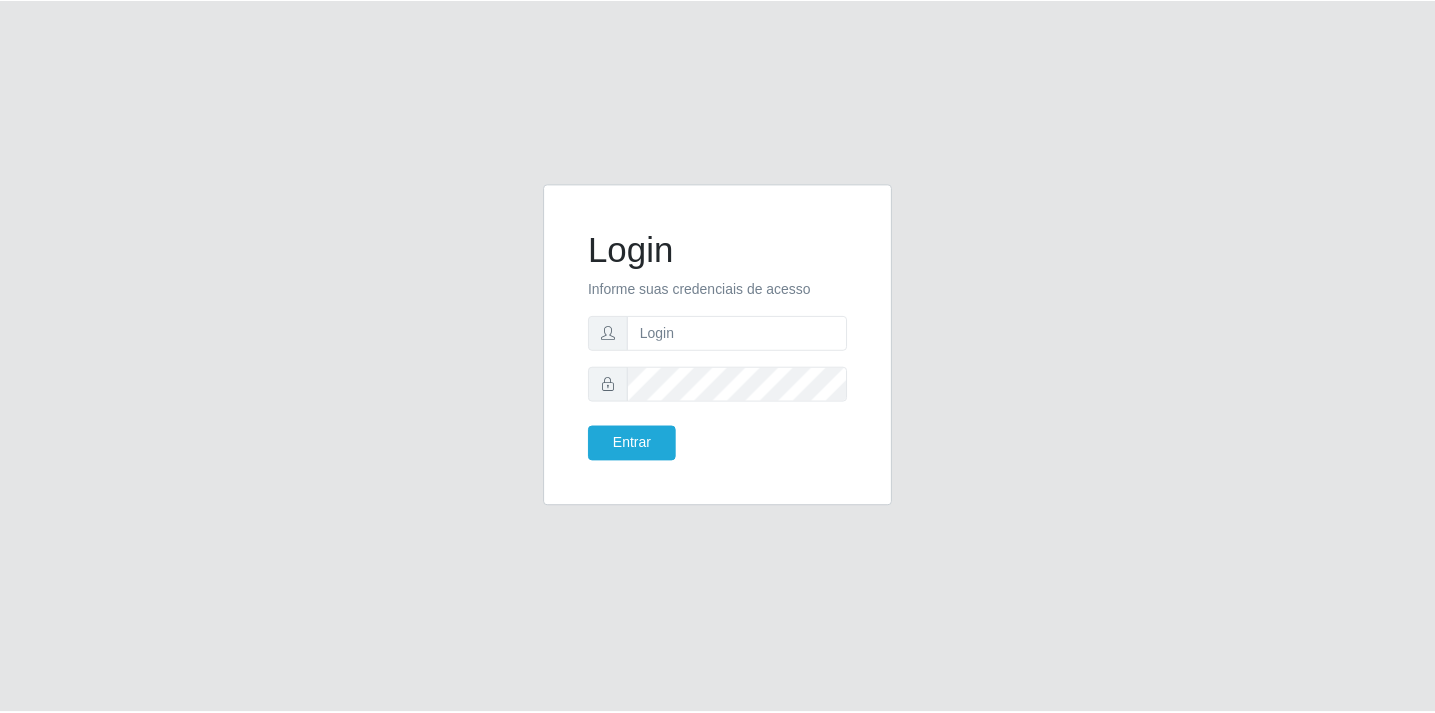 scroll, scrollTop: 0, scrollLeft: 0, axis: both 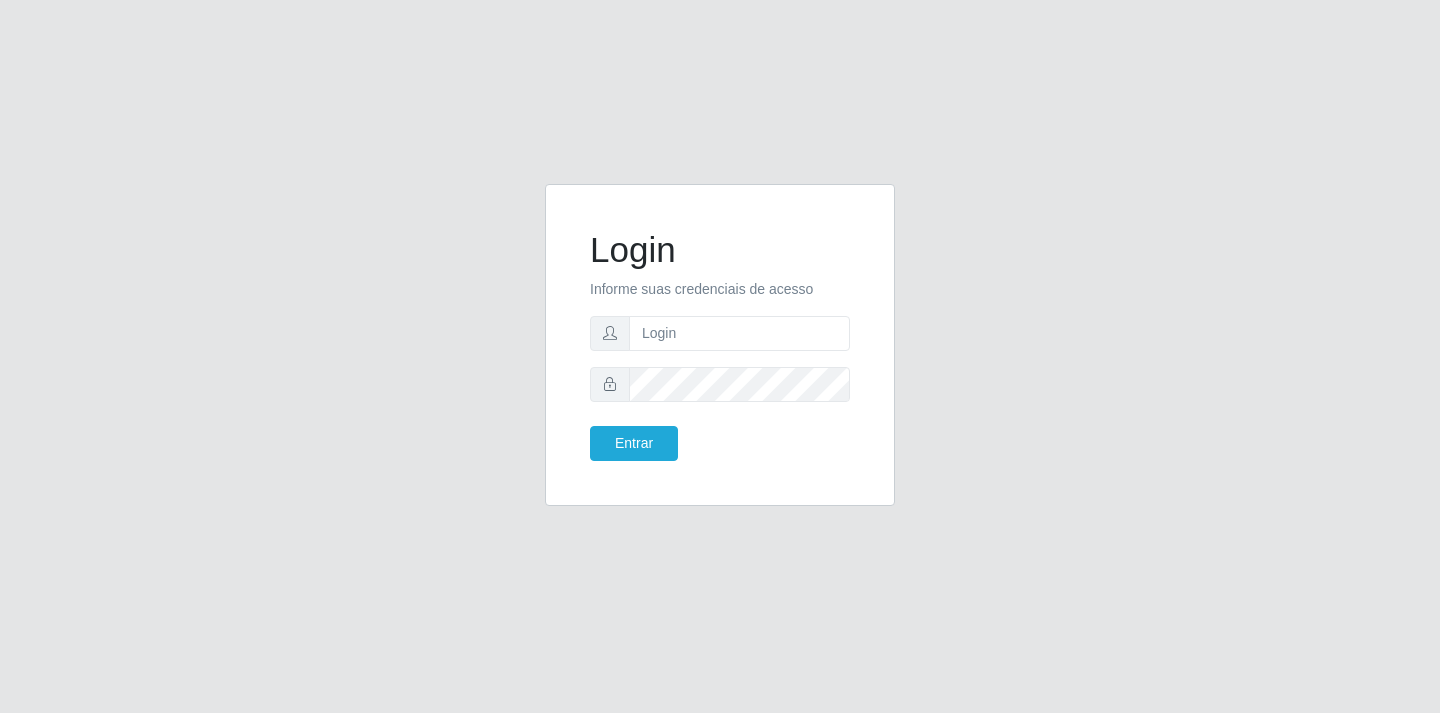 type on "[EMAIL]" 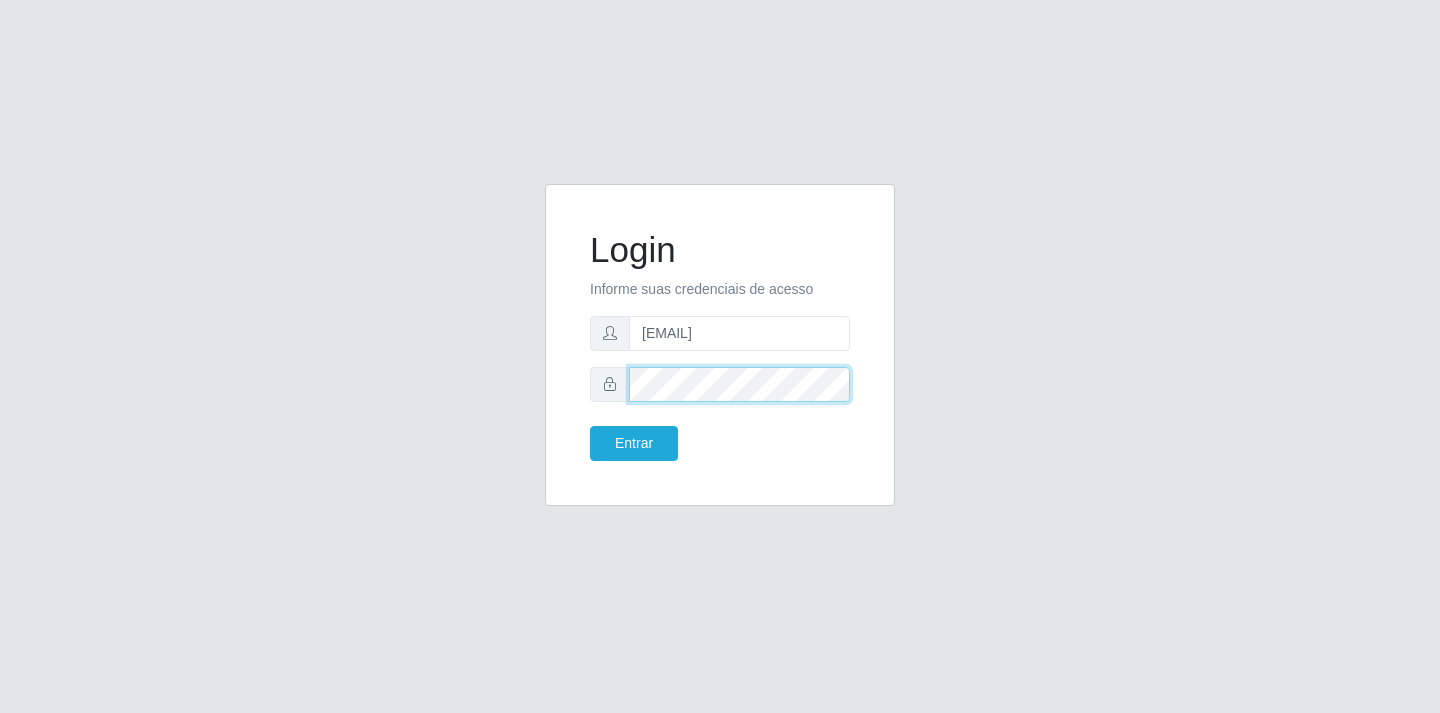 click on "Entrar" at bounding box center [634, 443] 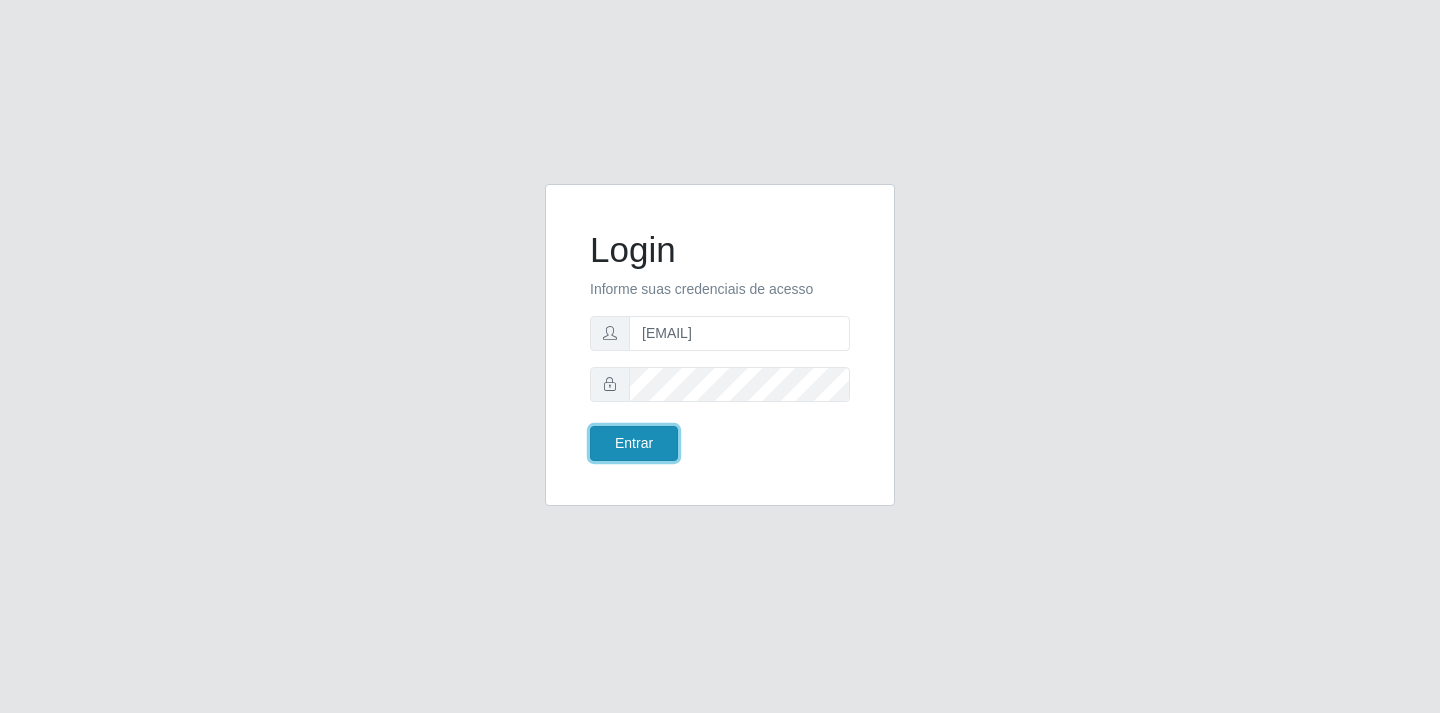 click on "Entrar" at bounding box center (634, 443) 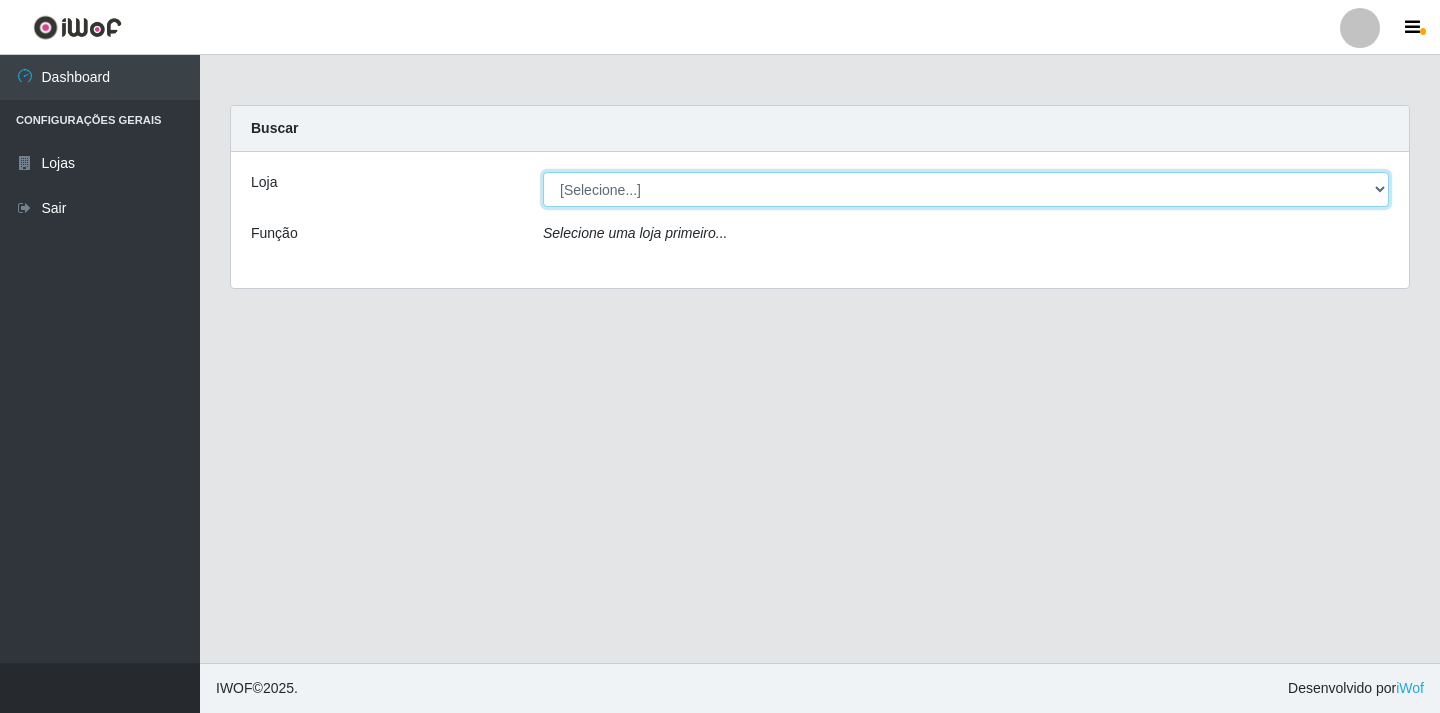drag, startPoint x: 1353, startPoint y: 183, endPoint x: 1310, endPoint y: 206, distance: 48.76474 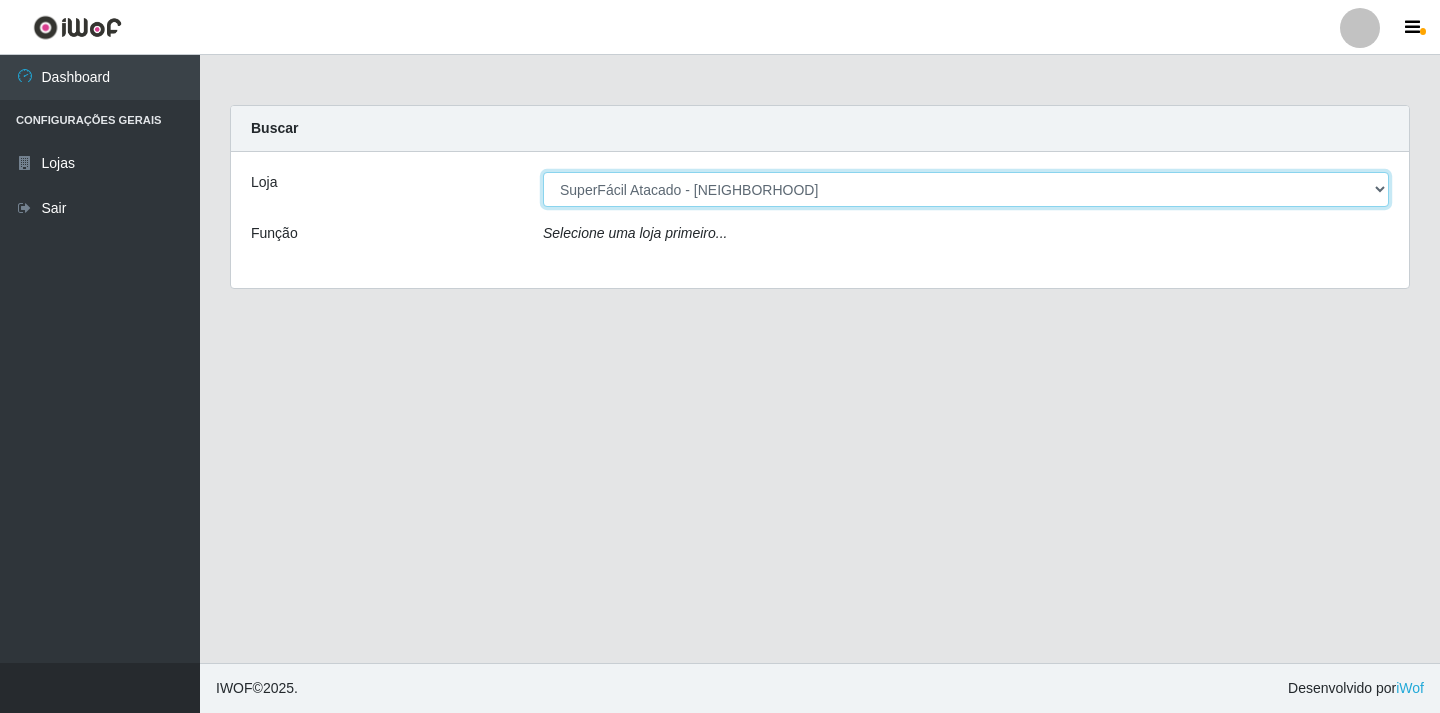 click on "[Selecione...] SuperFácil Atacado - [NEIGHBORHOOD]" at bounding box center [966, 189] 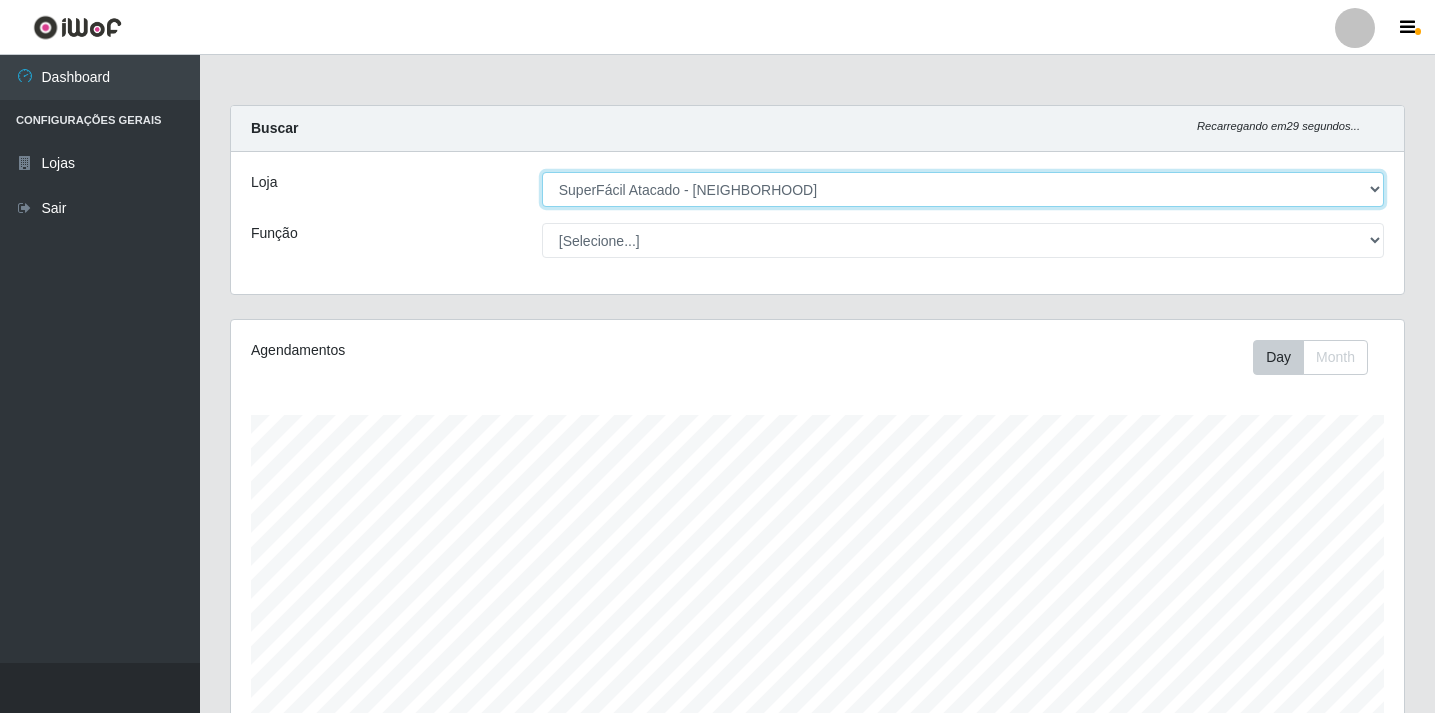 scroll, scrollTop: 999585, scrollLeft: 998827, axis: both 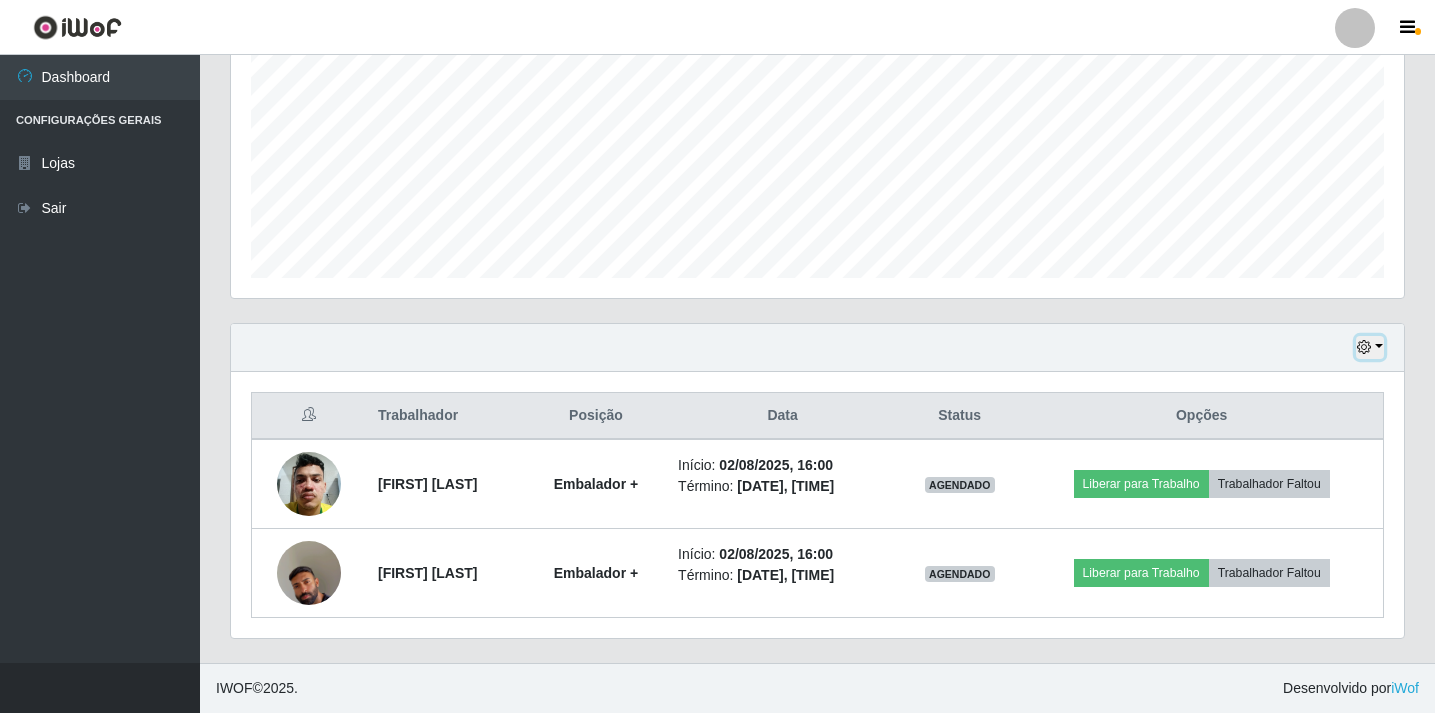 click at bounding box center (1370, 347) 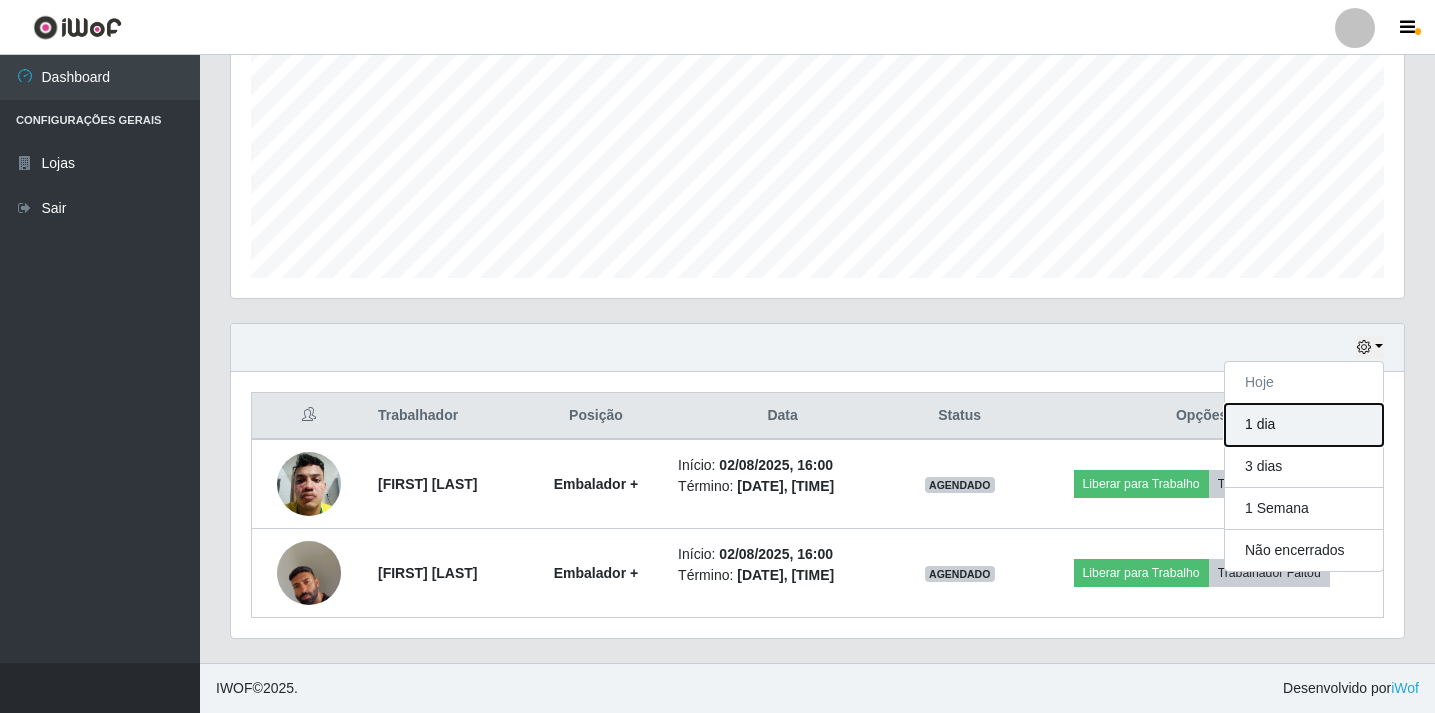 click on "1 dia" at bounding box center [1304, 425] 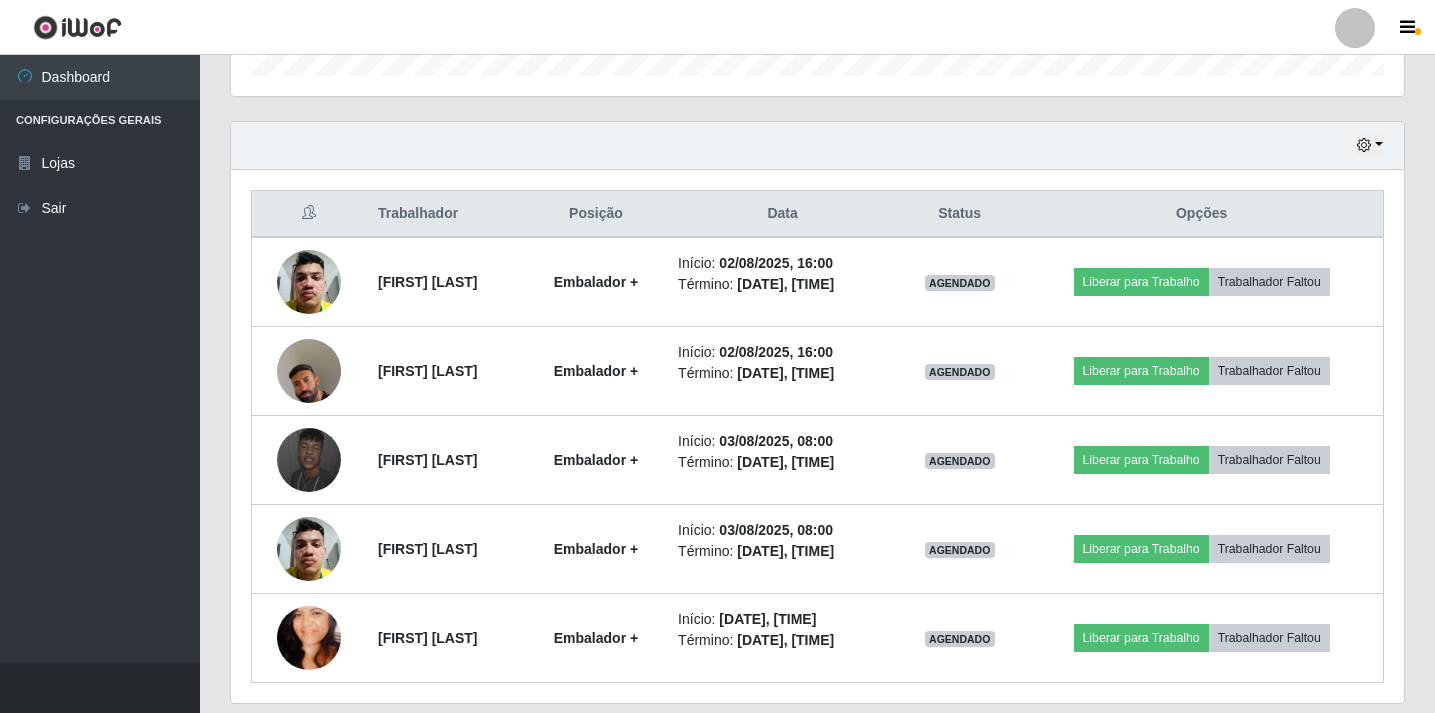scroll, scrollTop: 604, scrollLeft: 0, axis: vertical 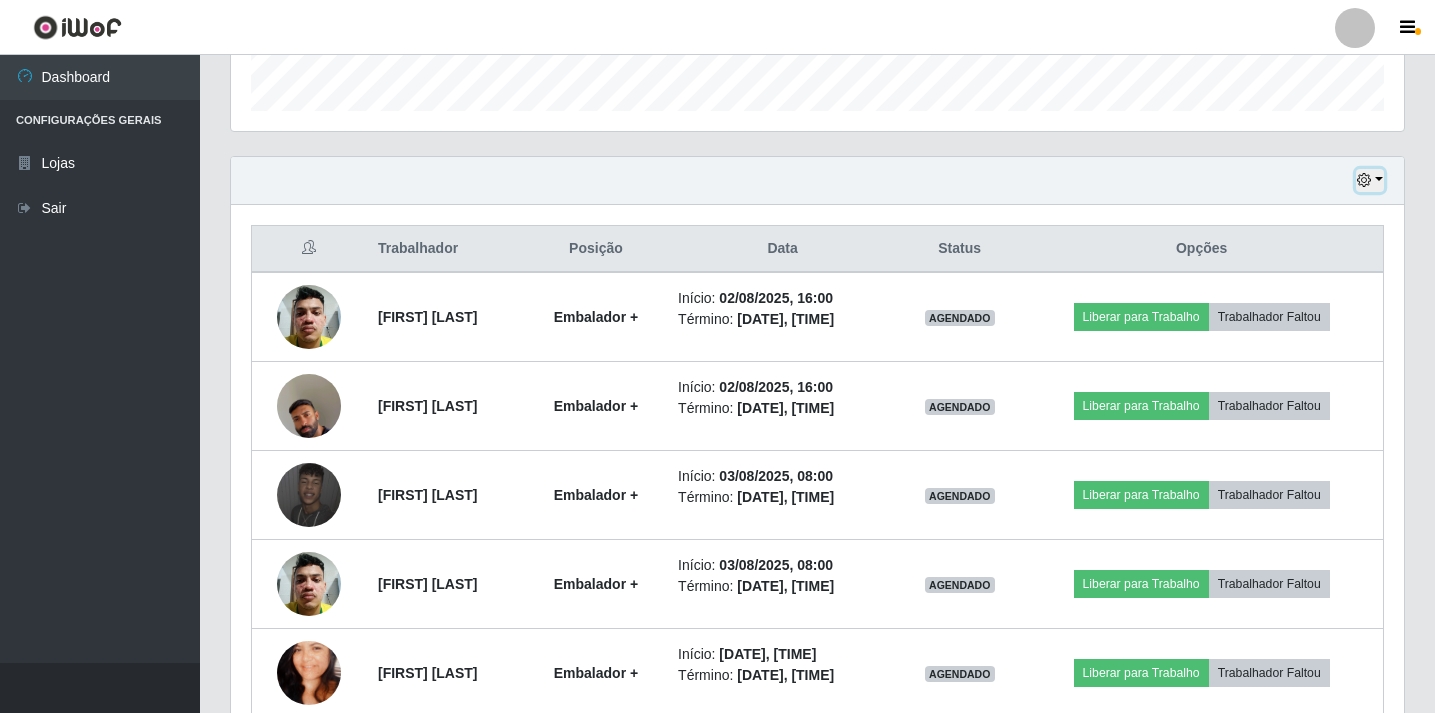 click at bounding box center [1370, 180] 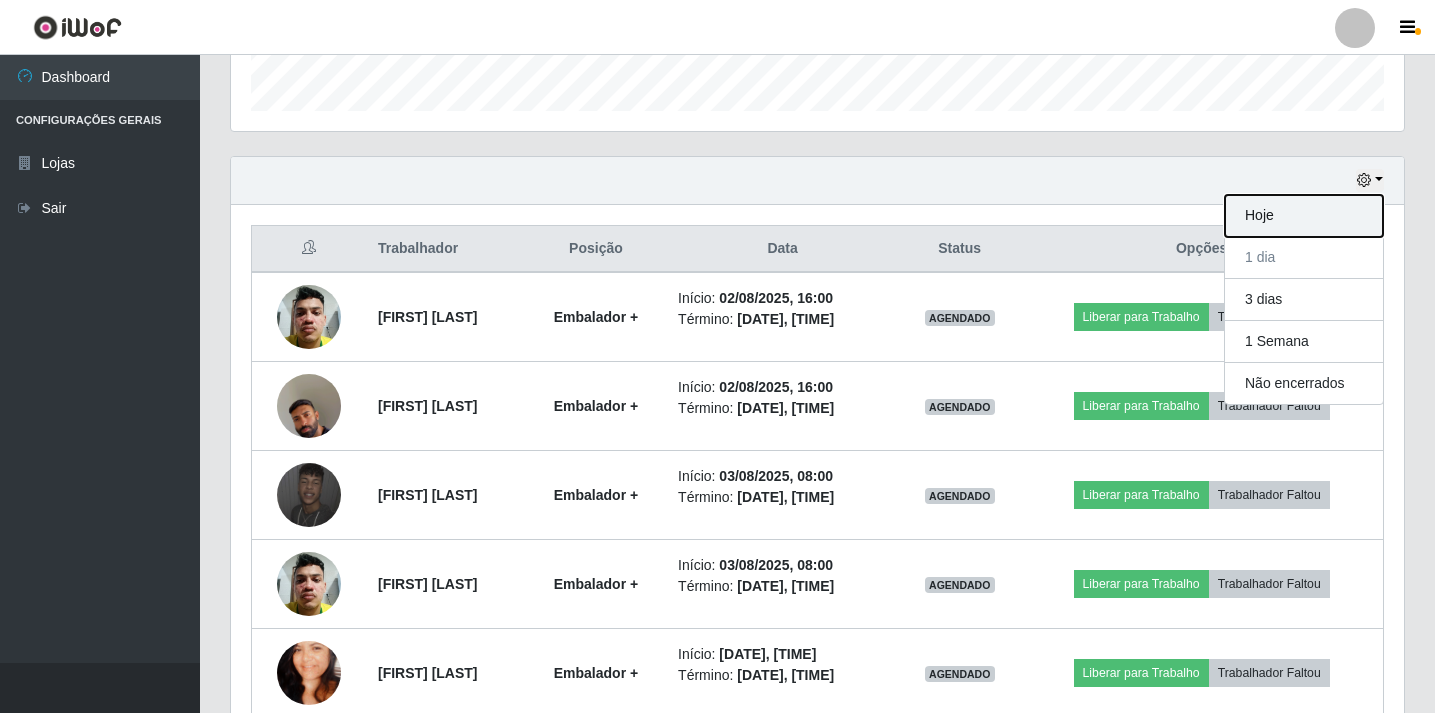 click on "Hoje" at bounding box center [1304, 216] 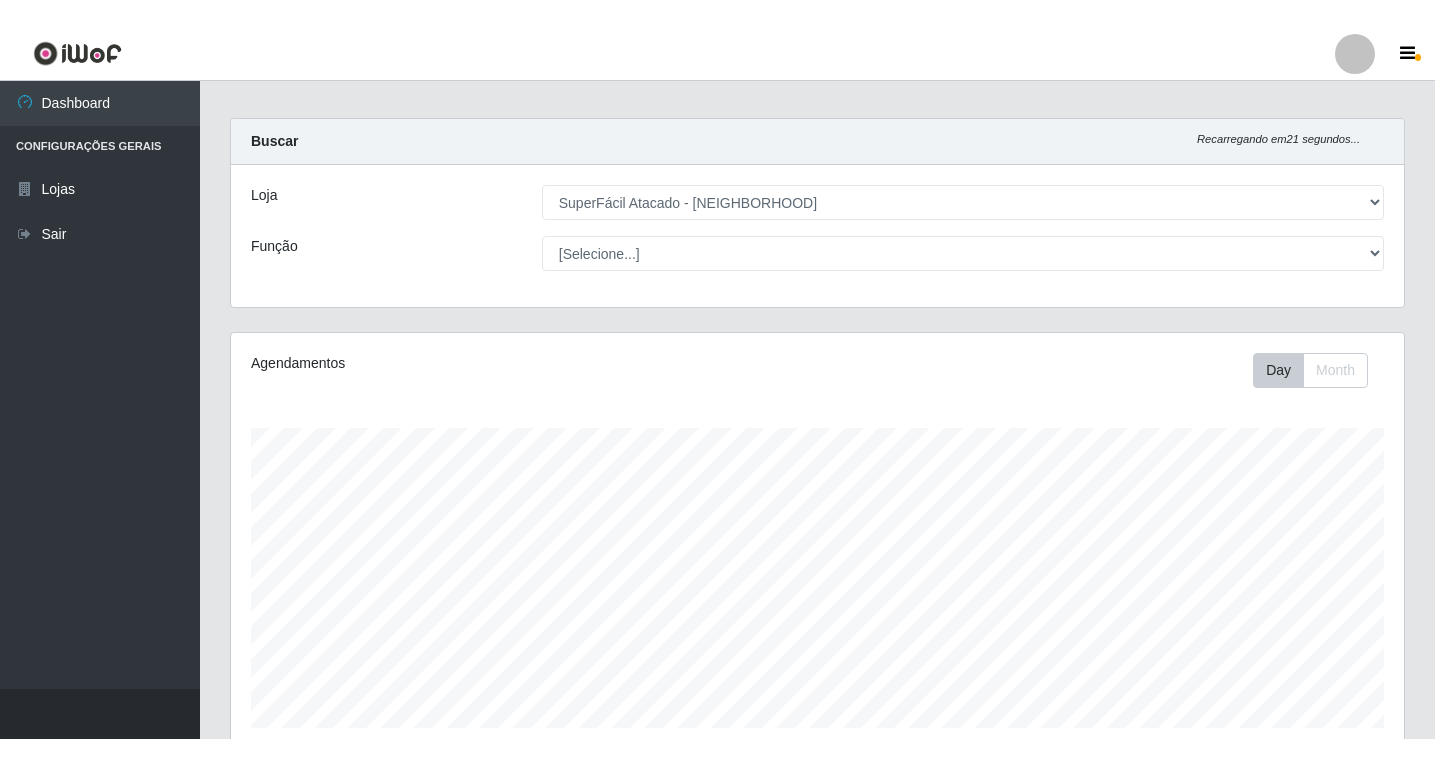 scroll, scrollTop: 0, scrollLeft: 0, axis: both 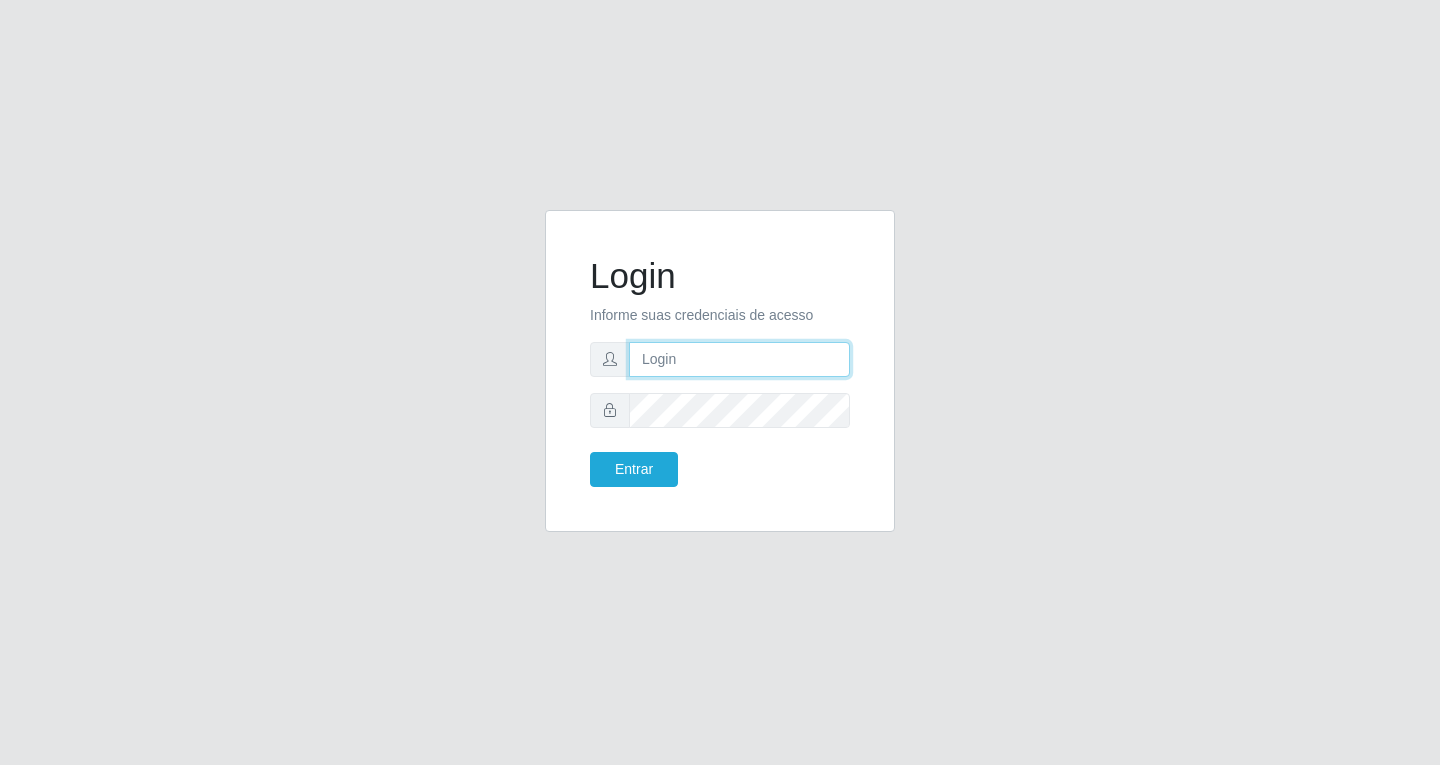 click at bounding box center (739, 359) 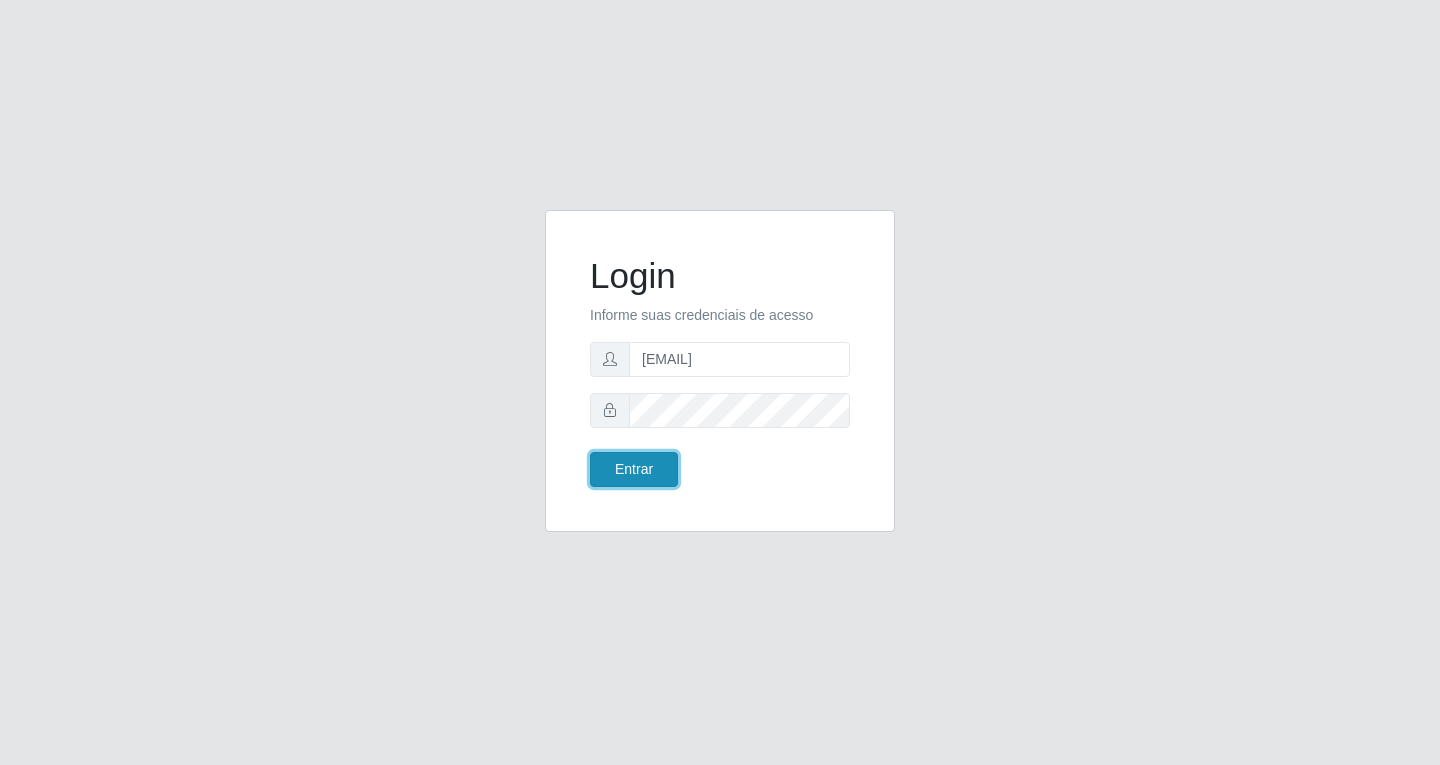 click on "Entrar" at bounding box center (634, 469) 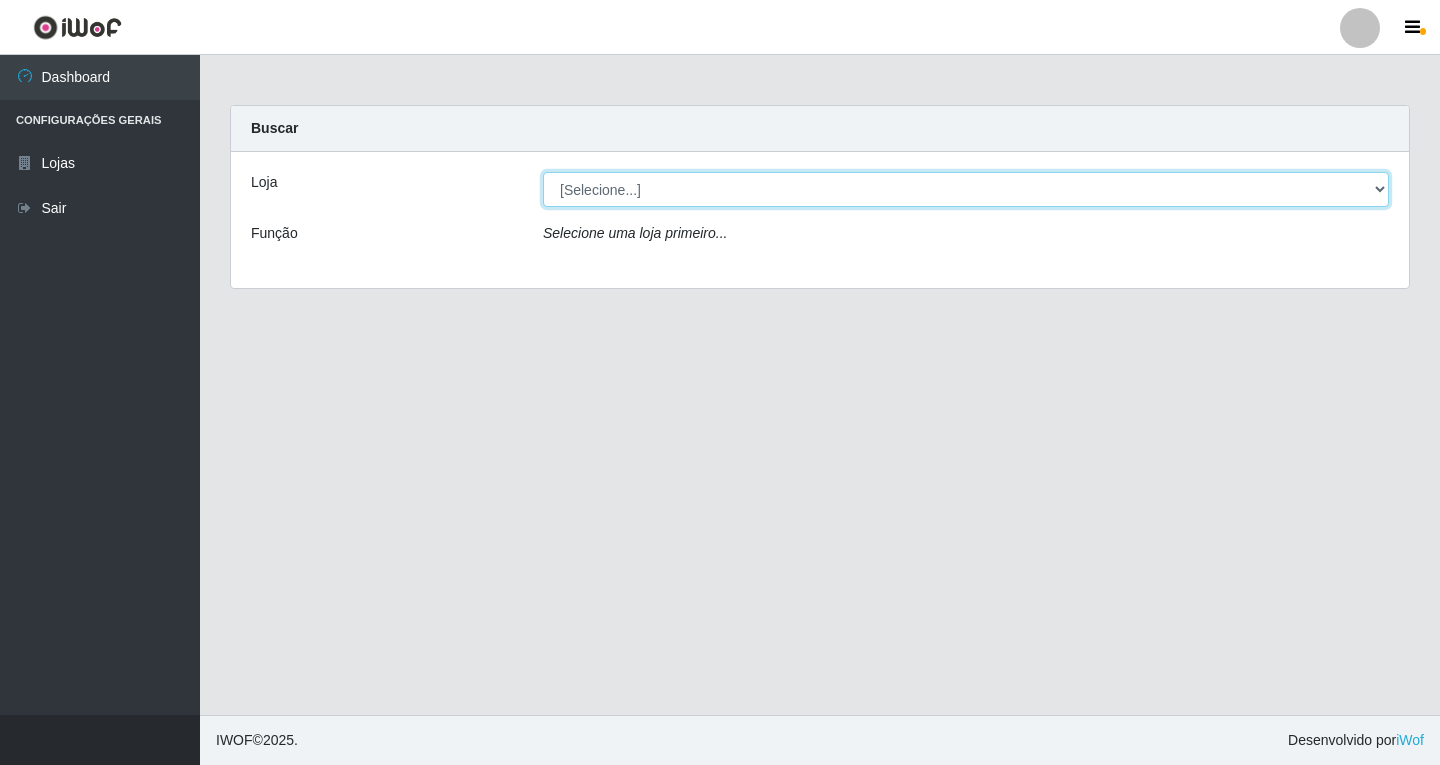 click on "[Selecione...] SuperFácil Atacado - [NEIGHBORHOOD]" at bounding box center [966, 189] 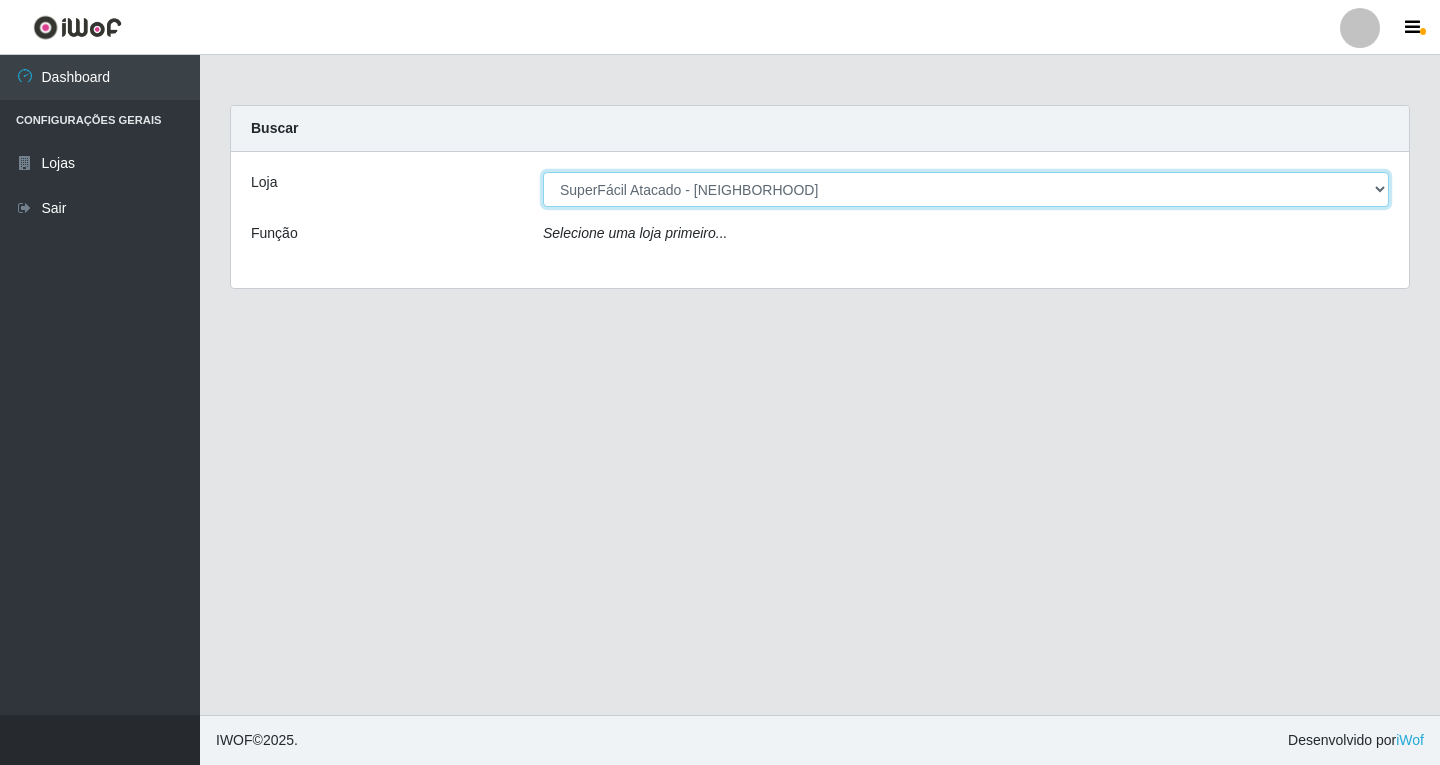 click on "[Selecione...] SuperFácil Atacado - [NEIGHBORHOOD]" at bounding box center [966, 189] 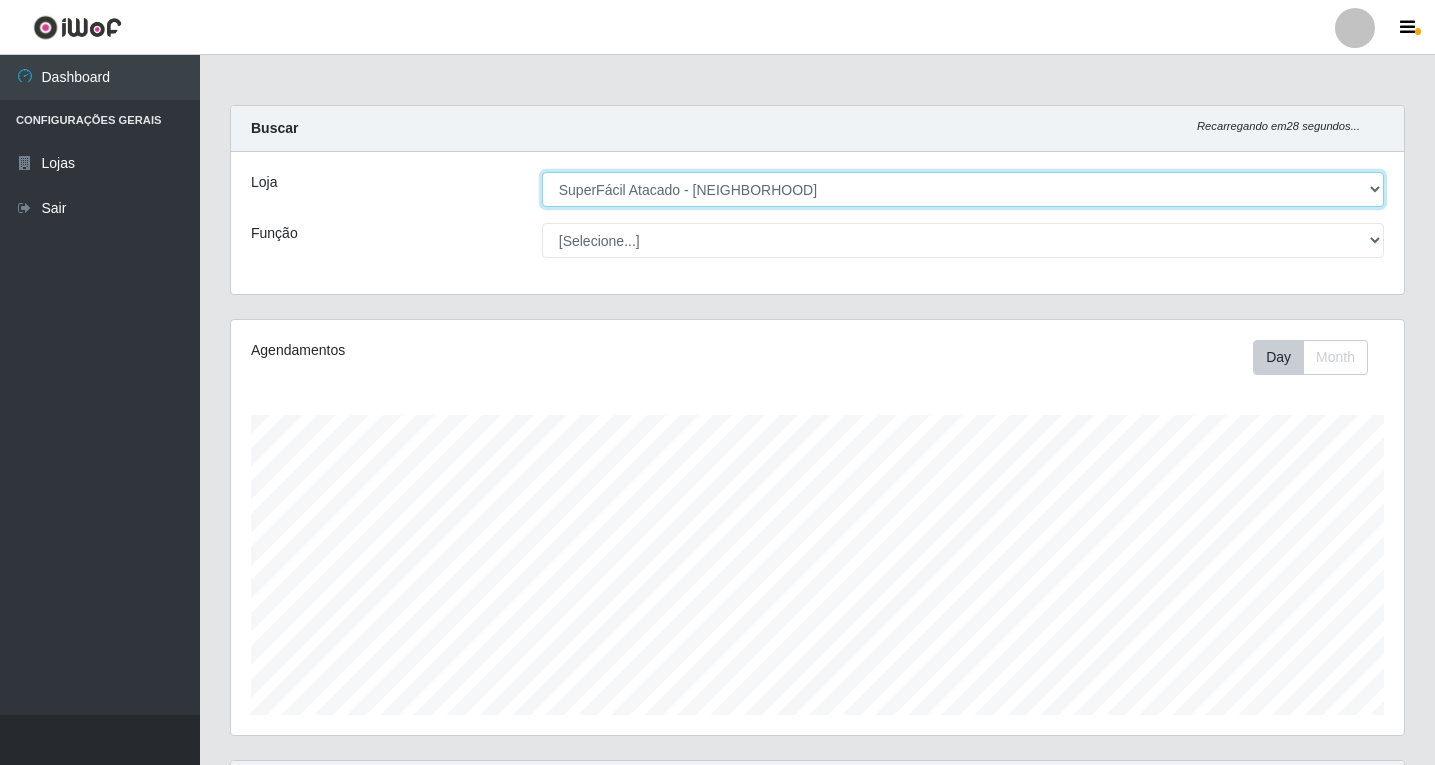 scroll, scrollTop: 999585, scrollLeft: 998827, axis: both 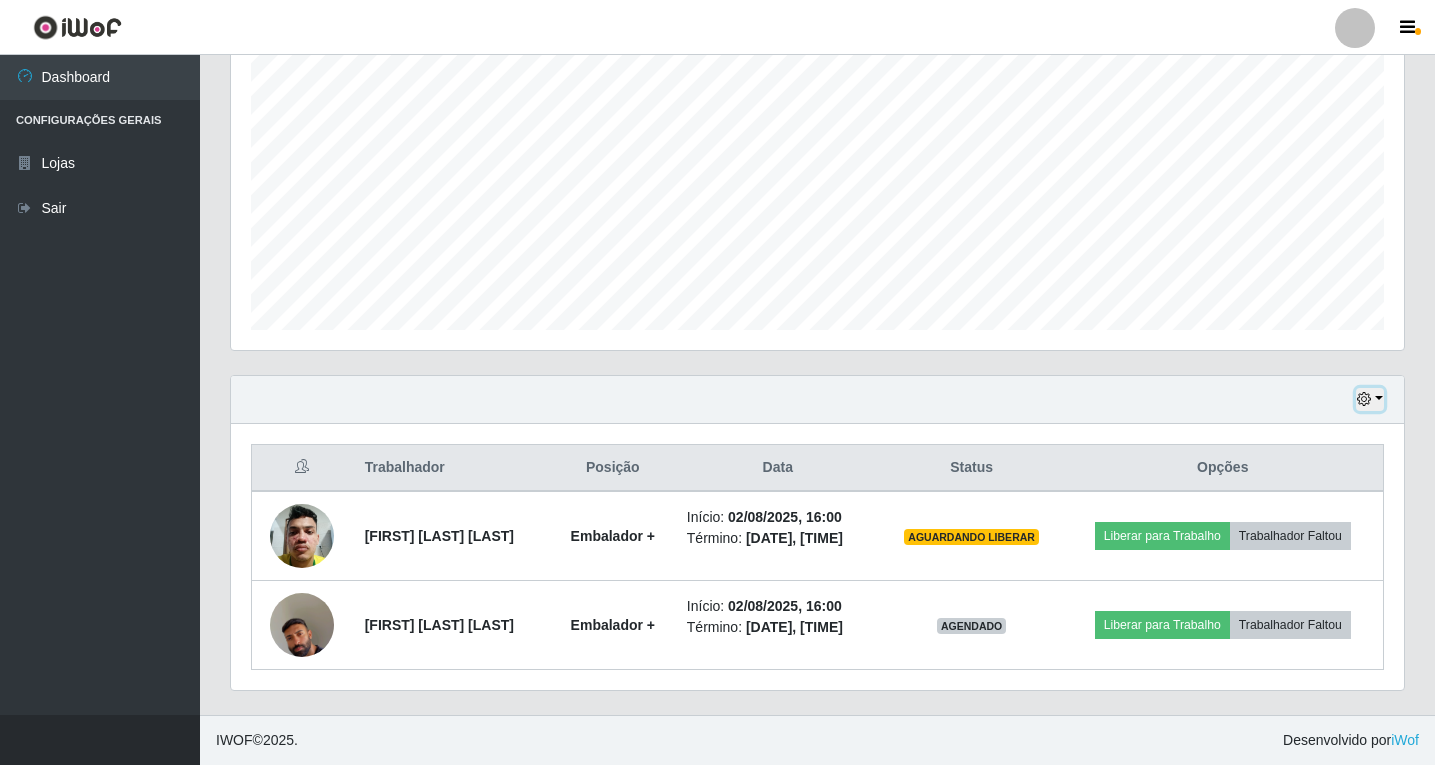 click at bounding box center [1364, 399] 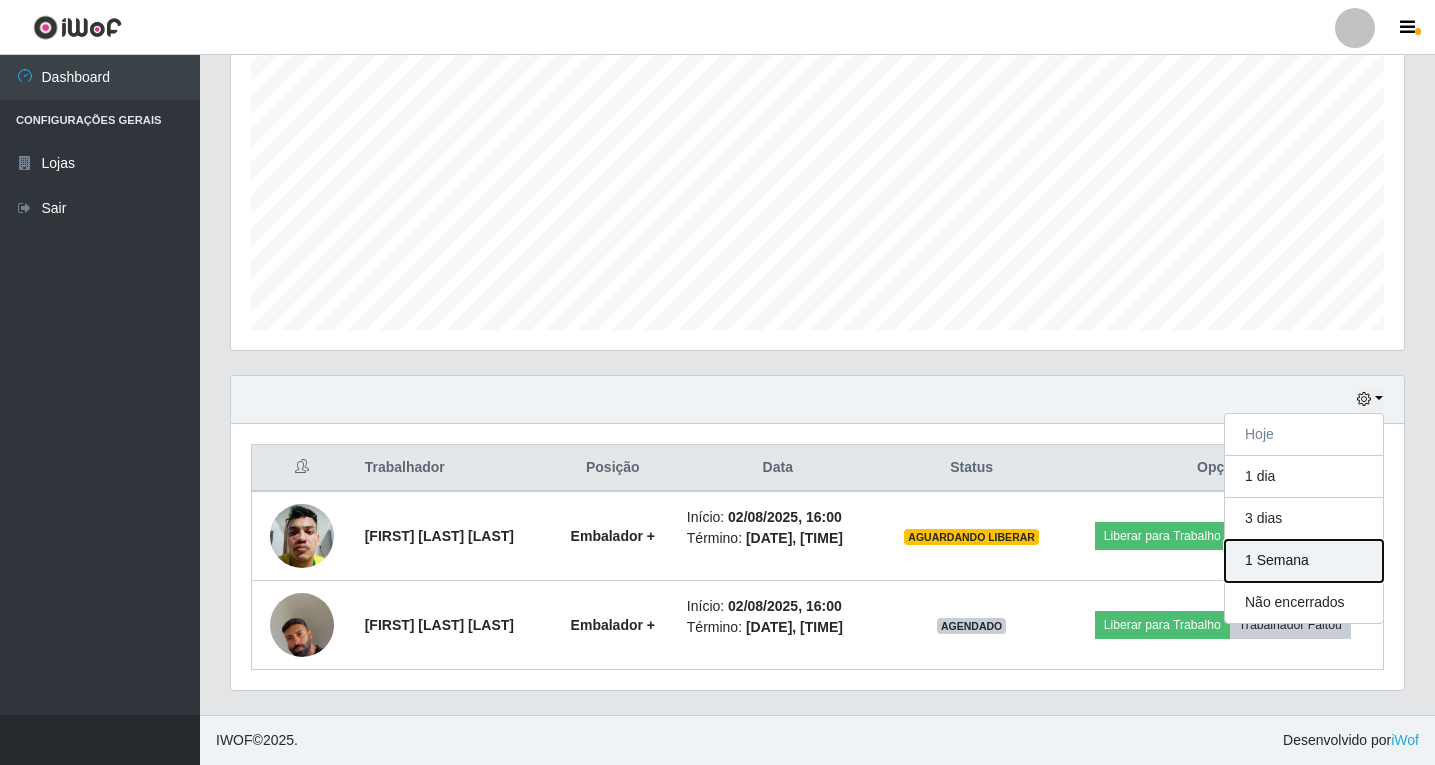 click on "1 Semana" at bounding box center [1304, 561] 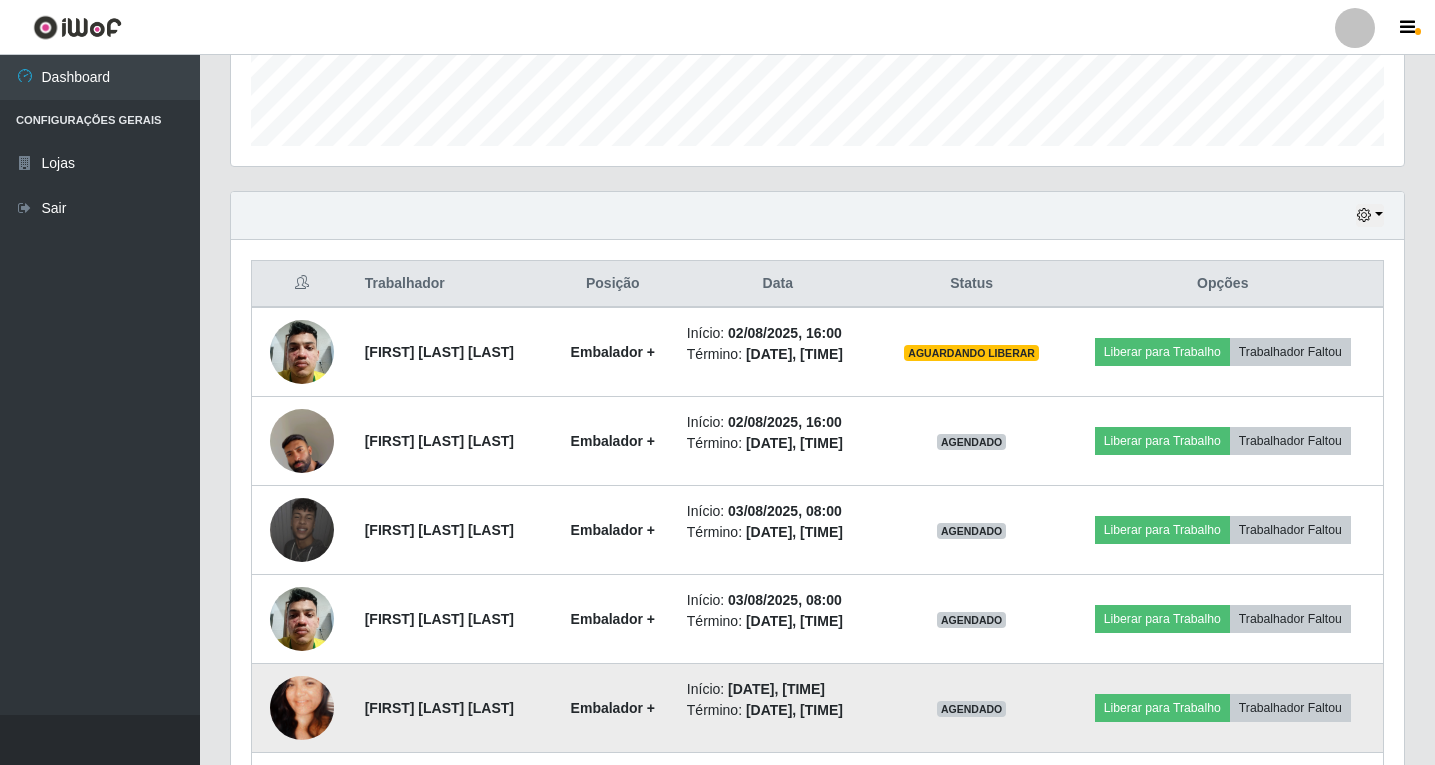 scroll, scrollTop: 419, scrollLeft: 0, axis: vertical 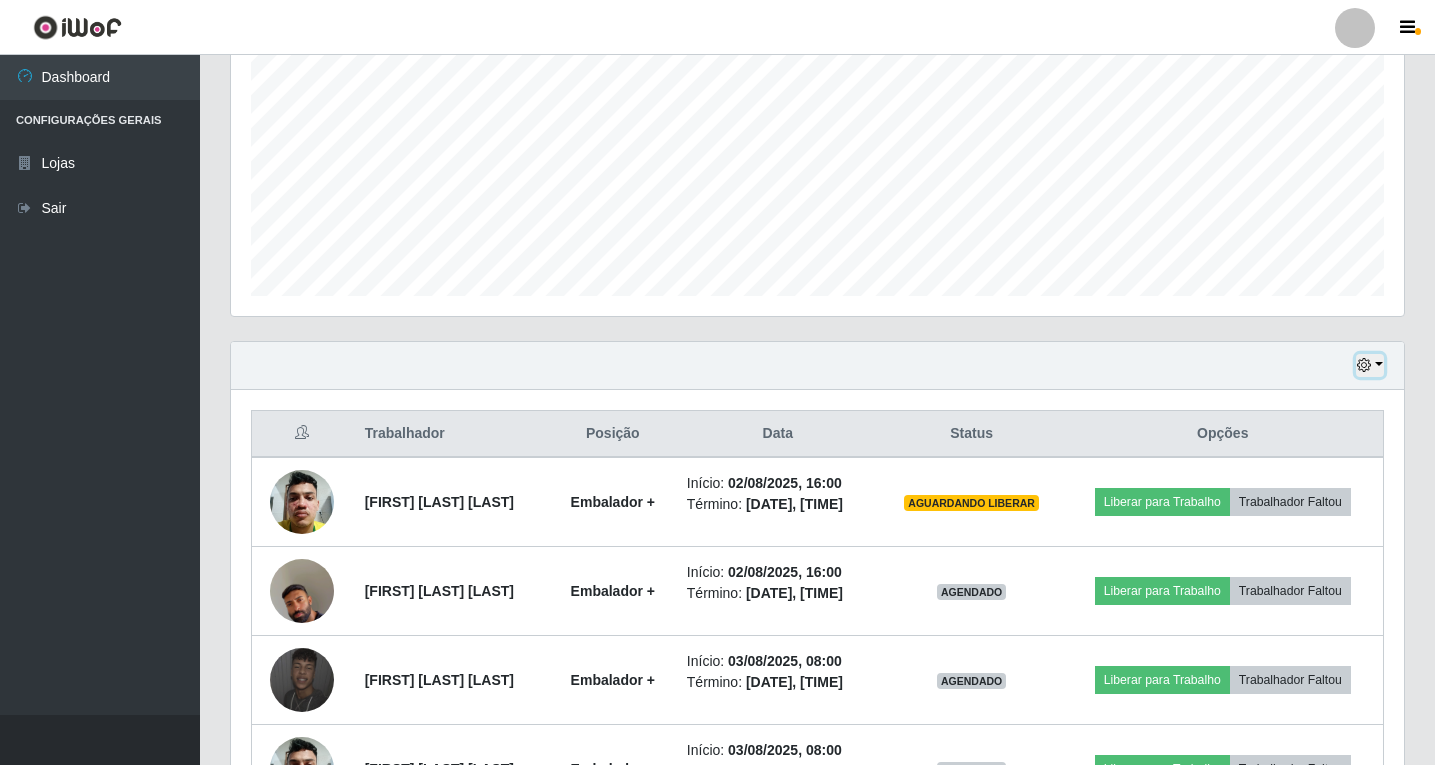 click at bounding box center [1364, 365] 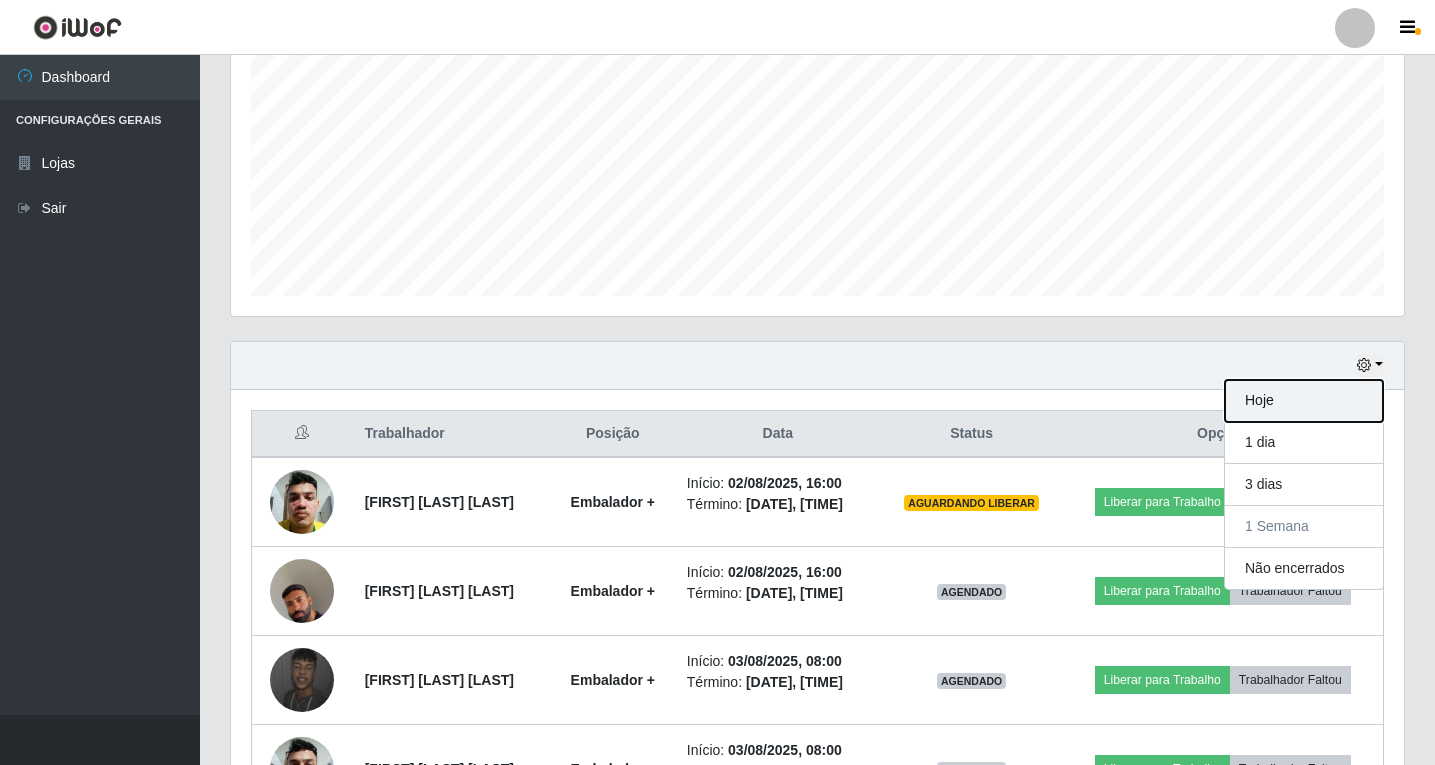 click on "Hoje" at bounding box center (1304, 401) 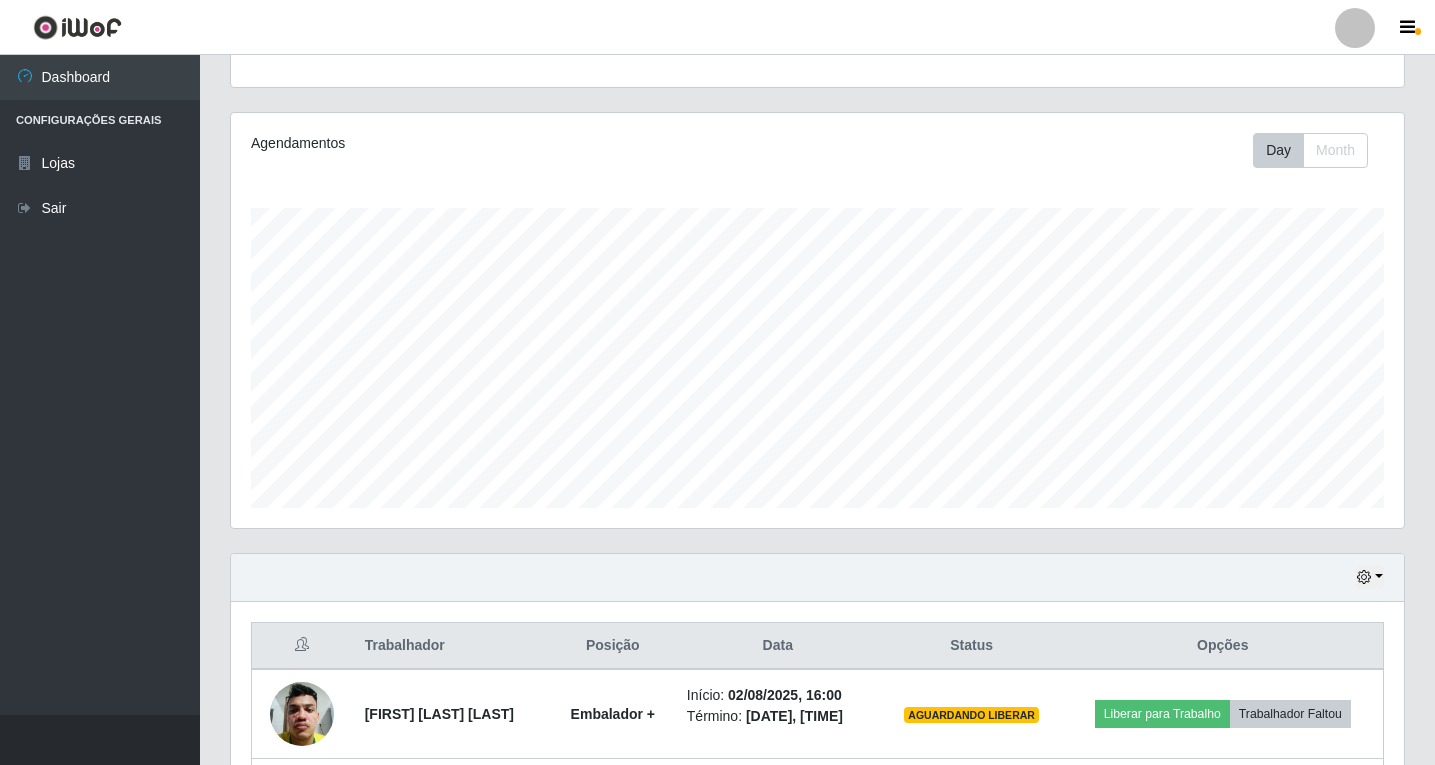 scroll, scrollTop: 385, scrollLeft: 0, axis: vertical 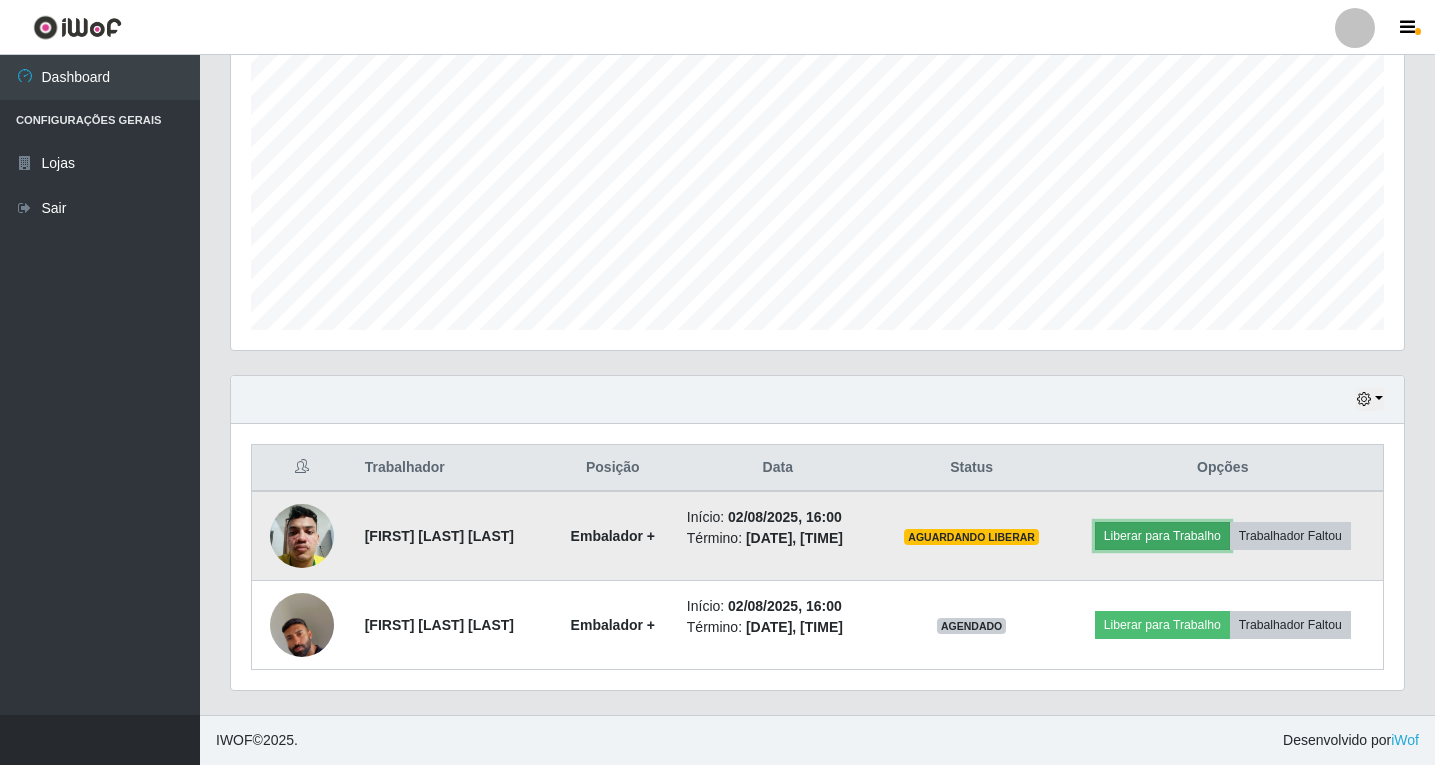 click on "Liberar para Trabalho" at bounding box center [1162, 536] 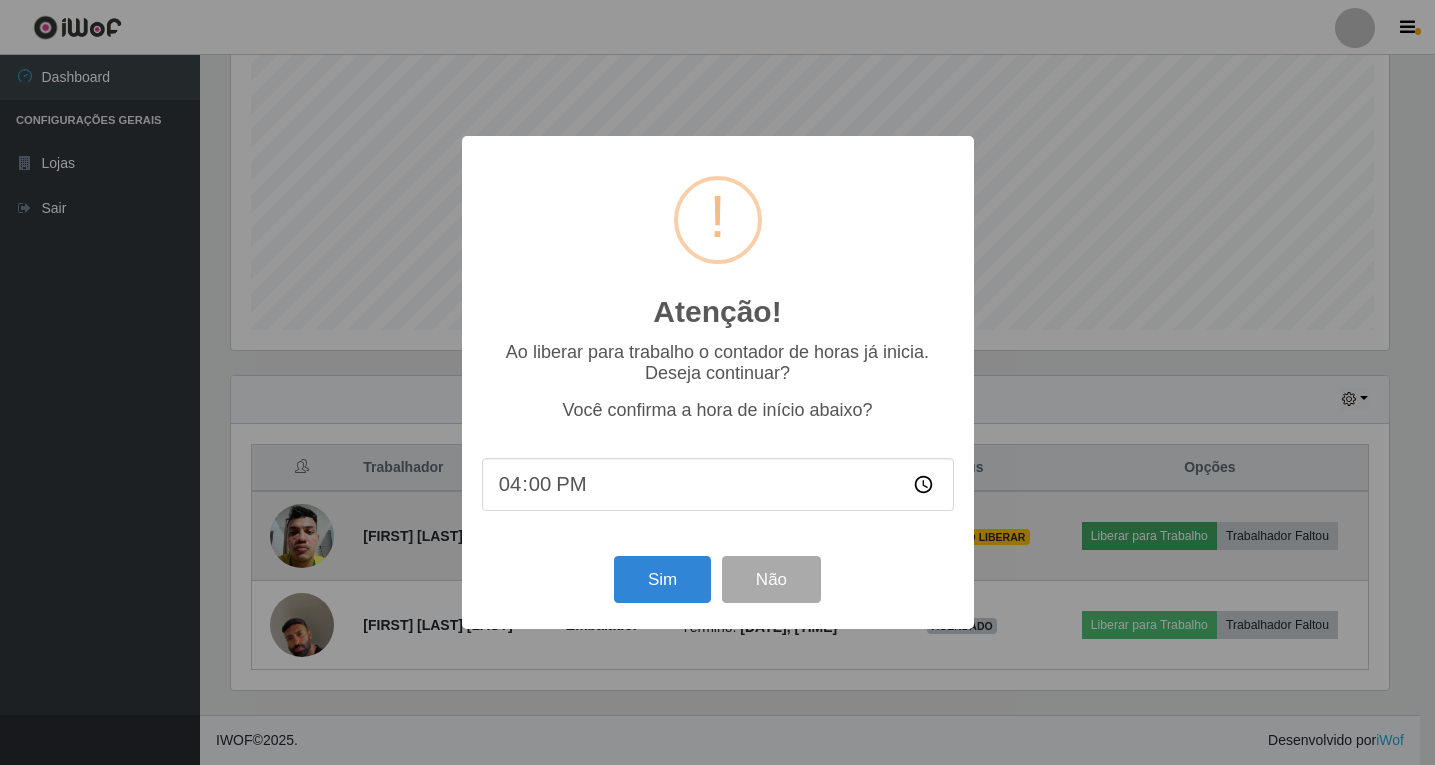 scroll, scrollTop: 999585, scrollLeft: 998837, axis: both 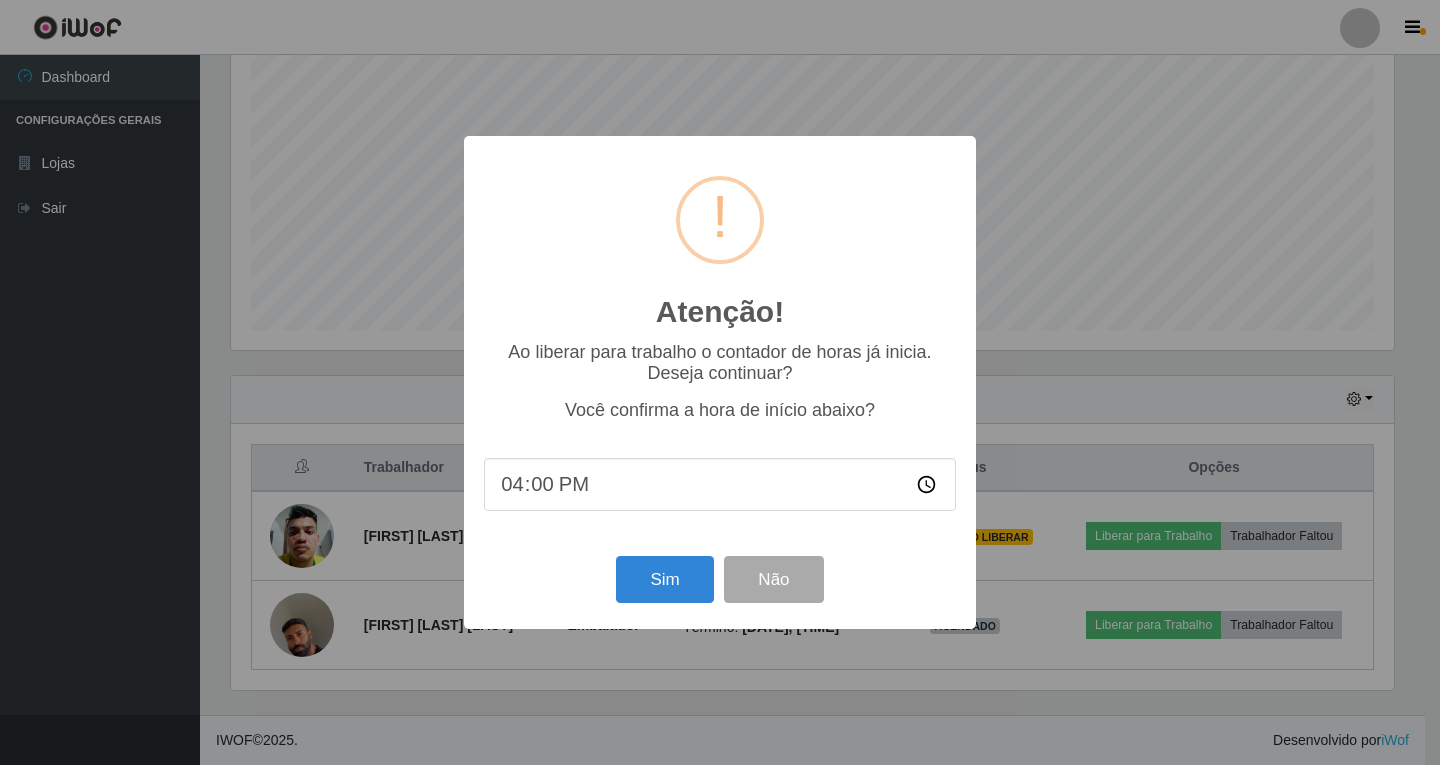 click on "16:00" at bounding box center [720, 484] 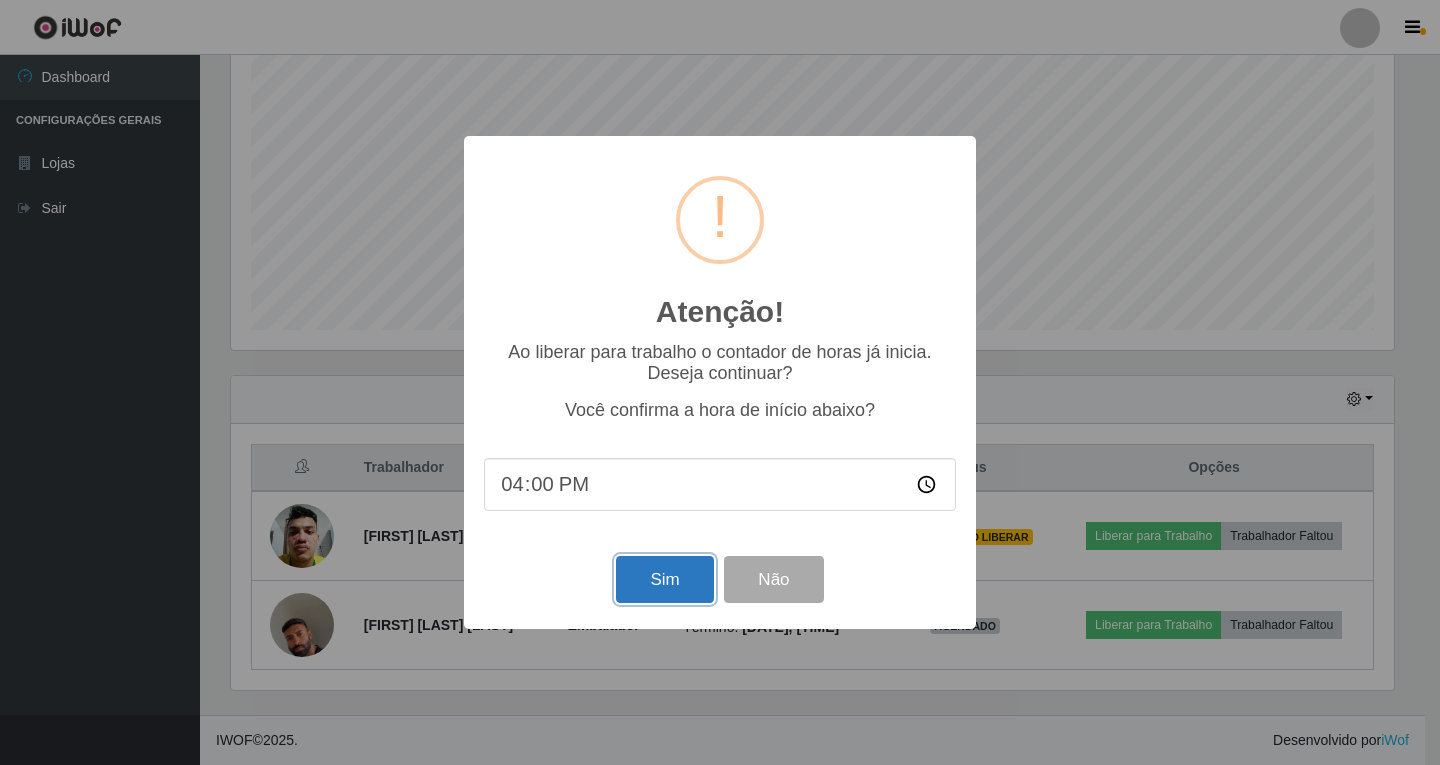 click on "Sim" at bounding box center [664, 579] 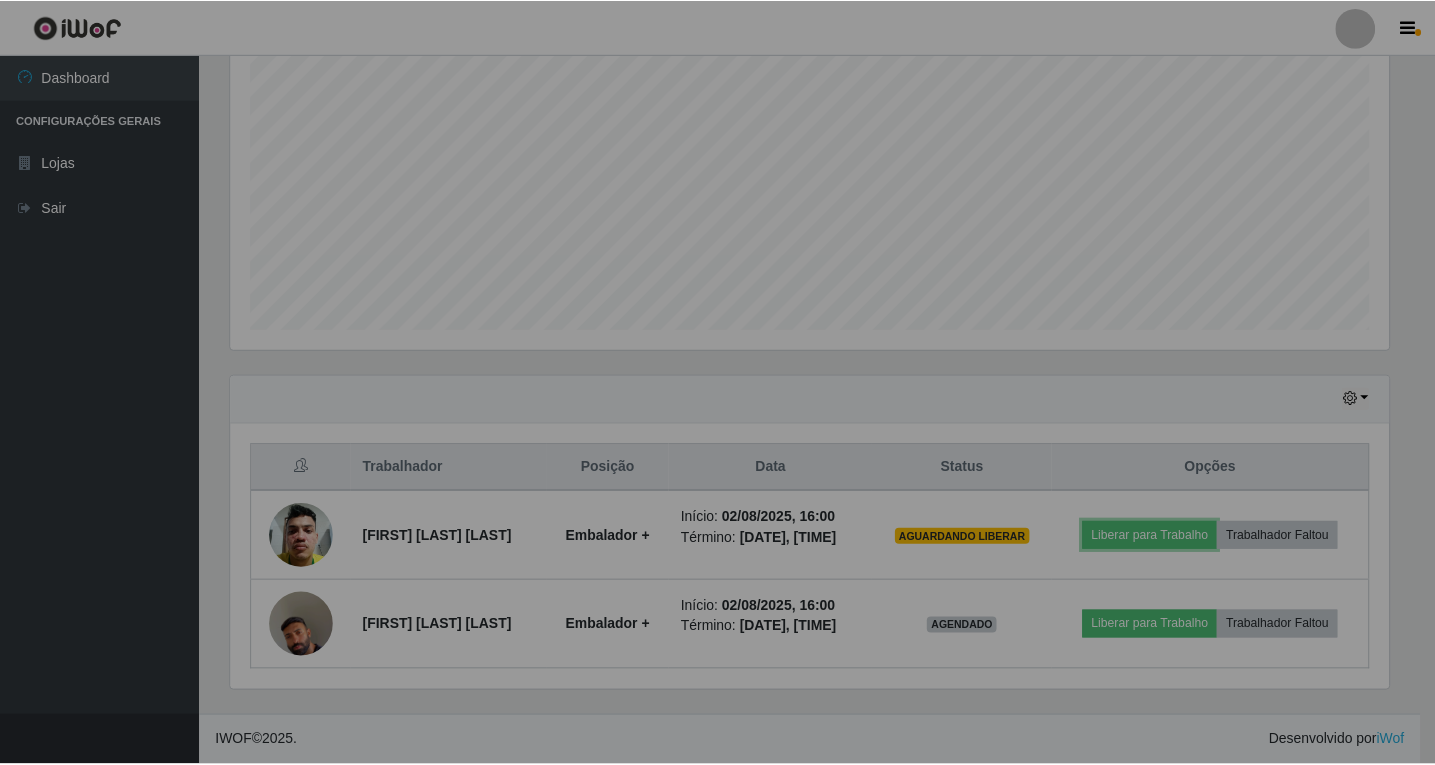 scroll, scrollTop: 999585, scrollLeft: 998827, axis: both 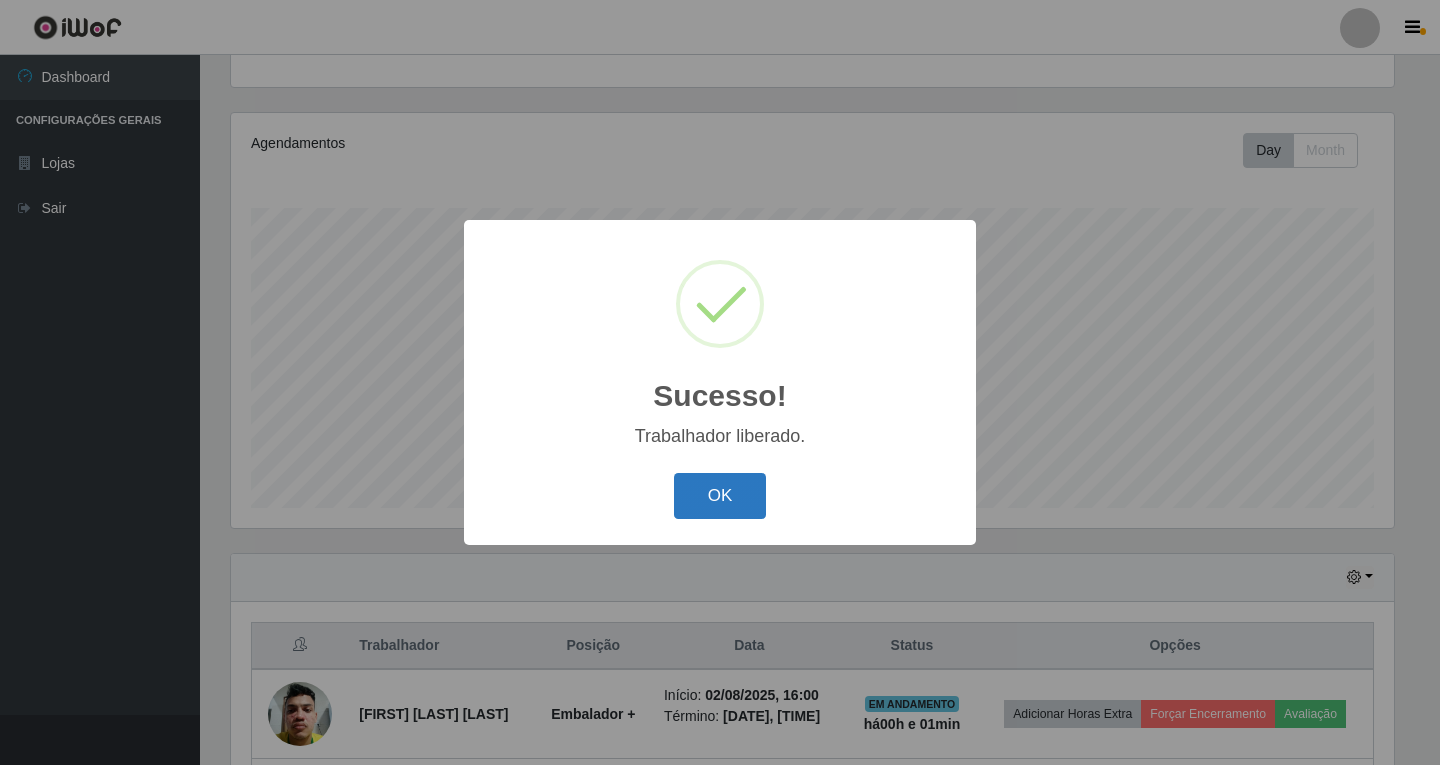 click on "OK" at bounding box center (720, 496) 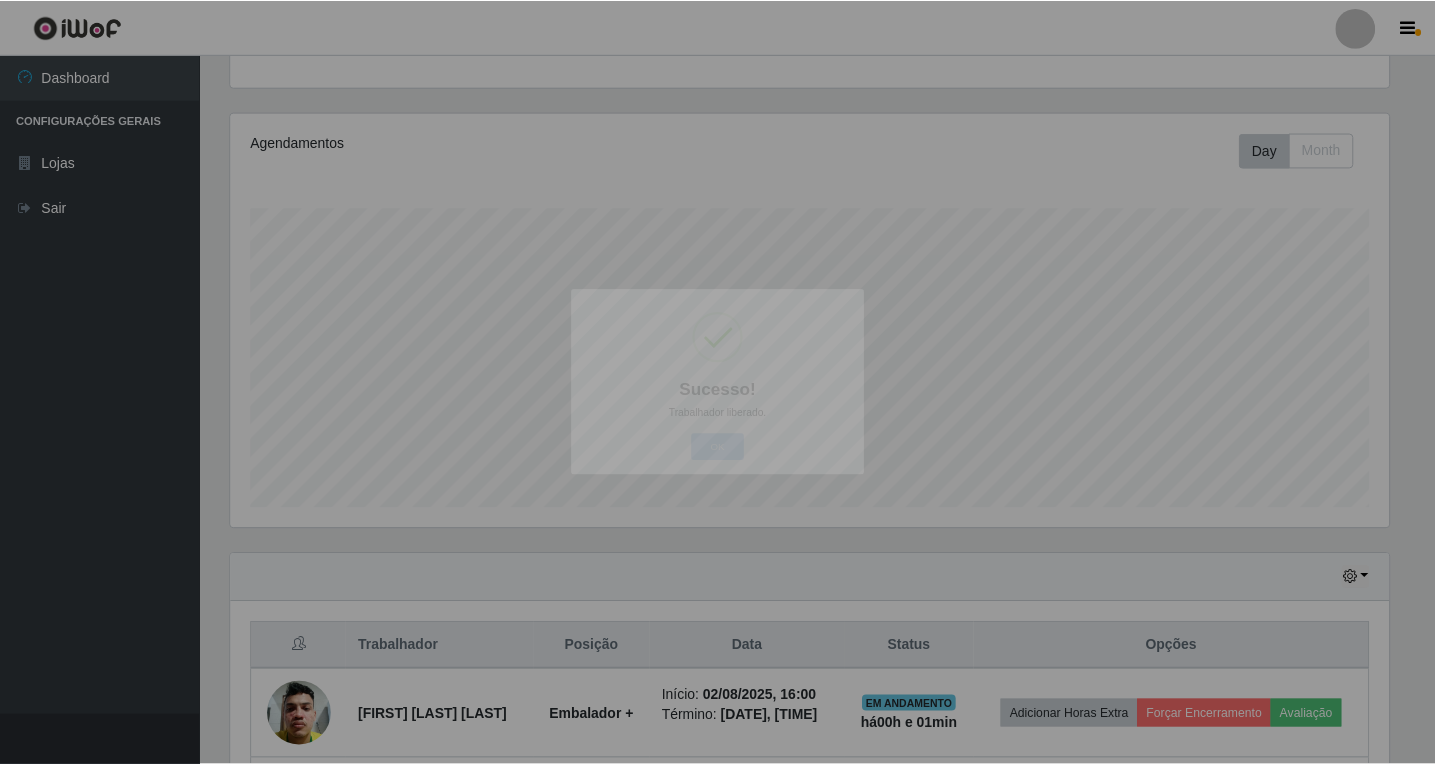 scroll, scrollTop: 999585, scrollLeft: 998827, axis: both 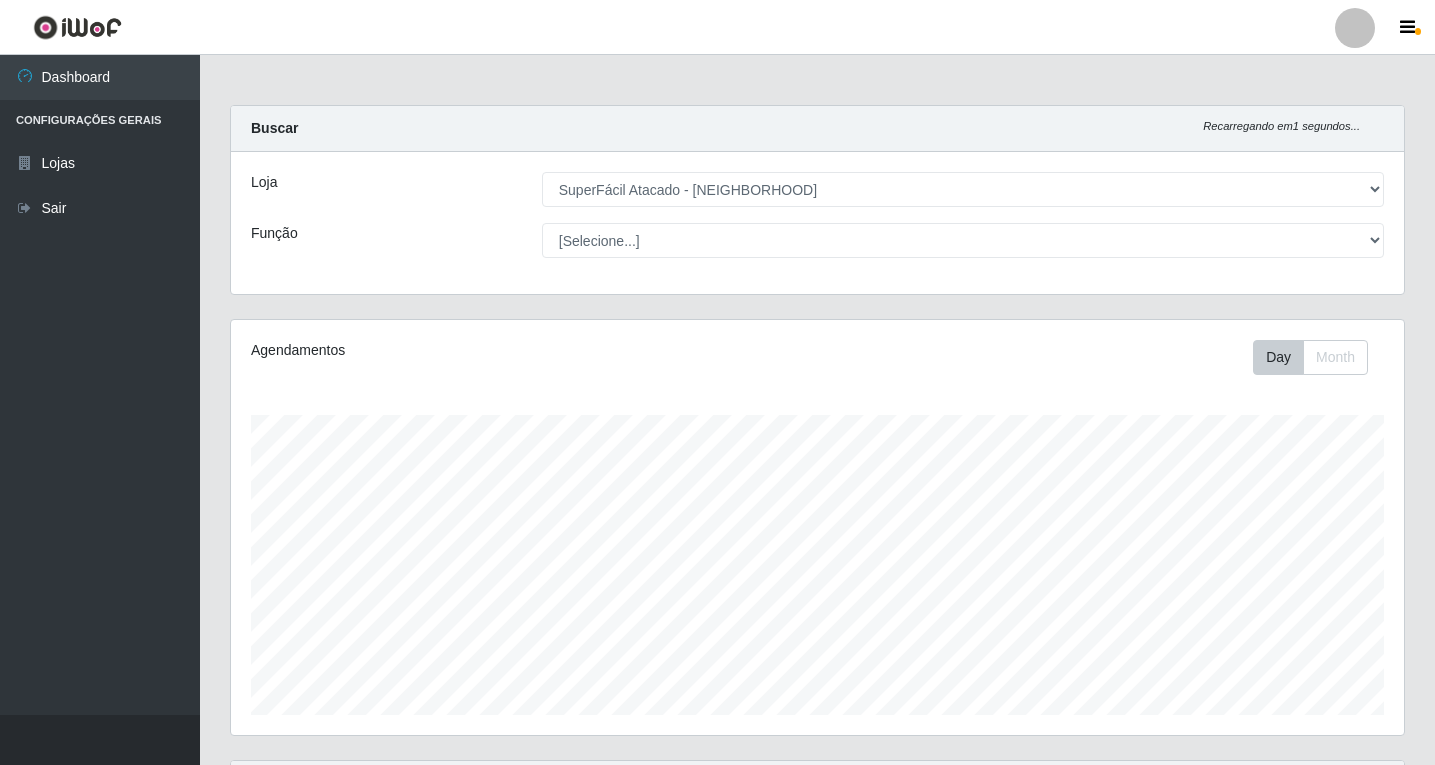 click at bounding box center (1355, 28) 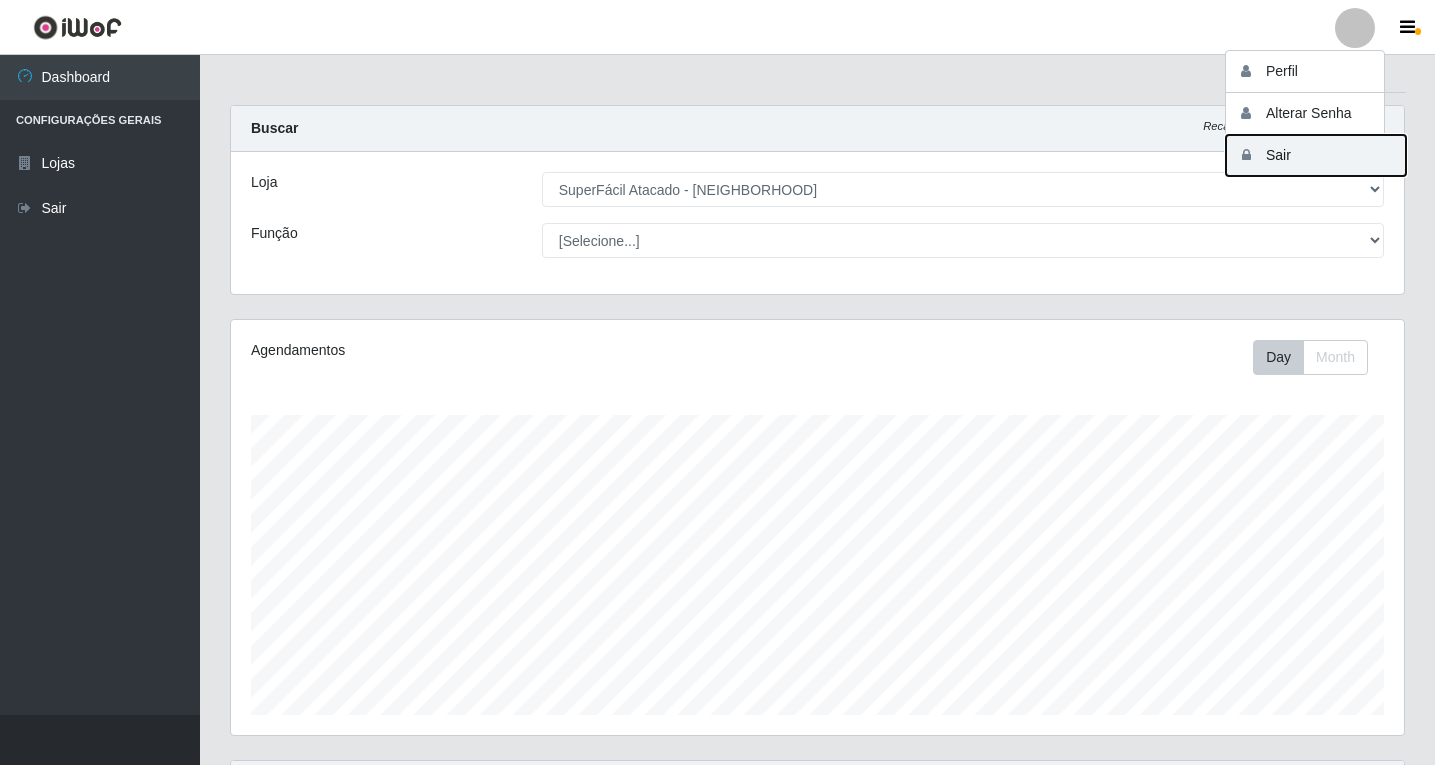 click on "Sair" at bounding box center [1316, 155] 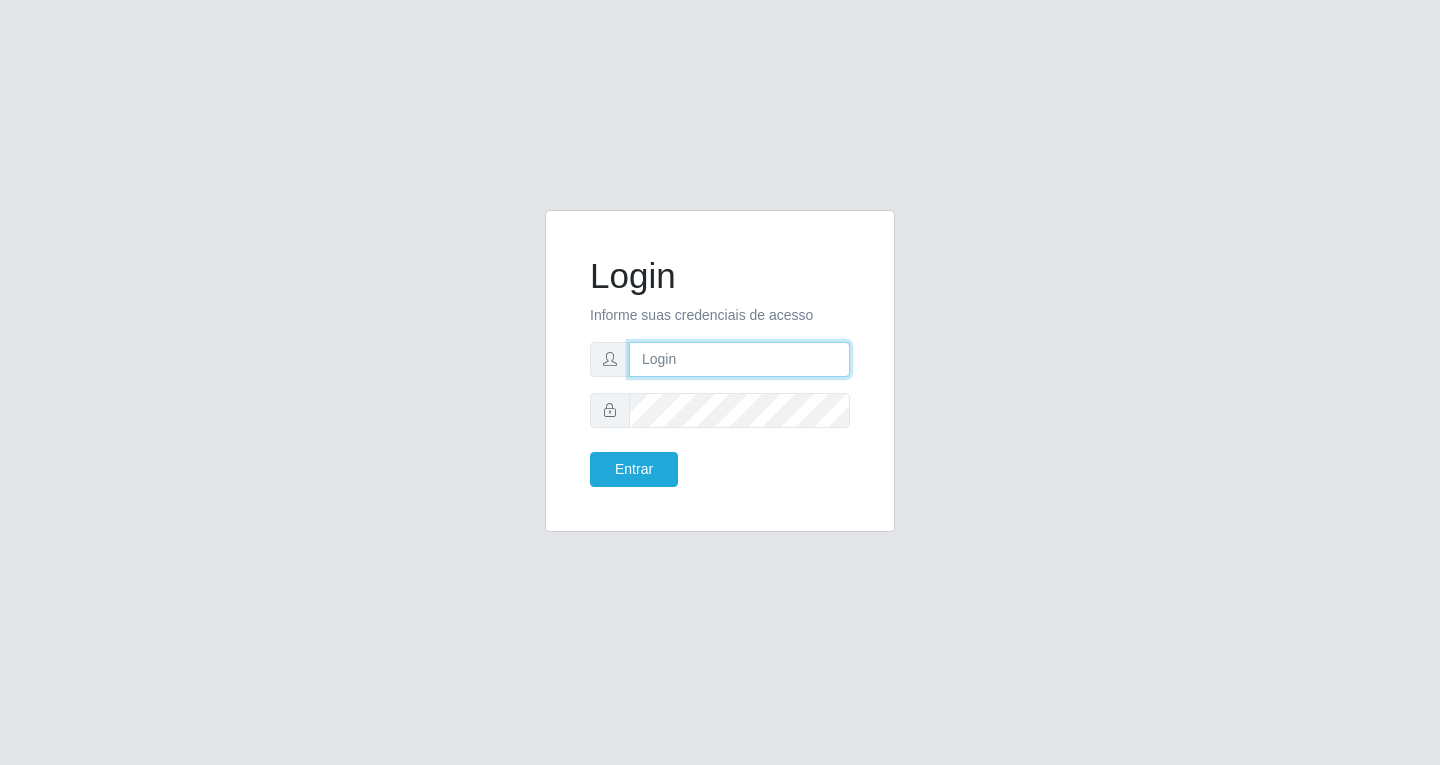 click at bounding box center [739, 359] 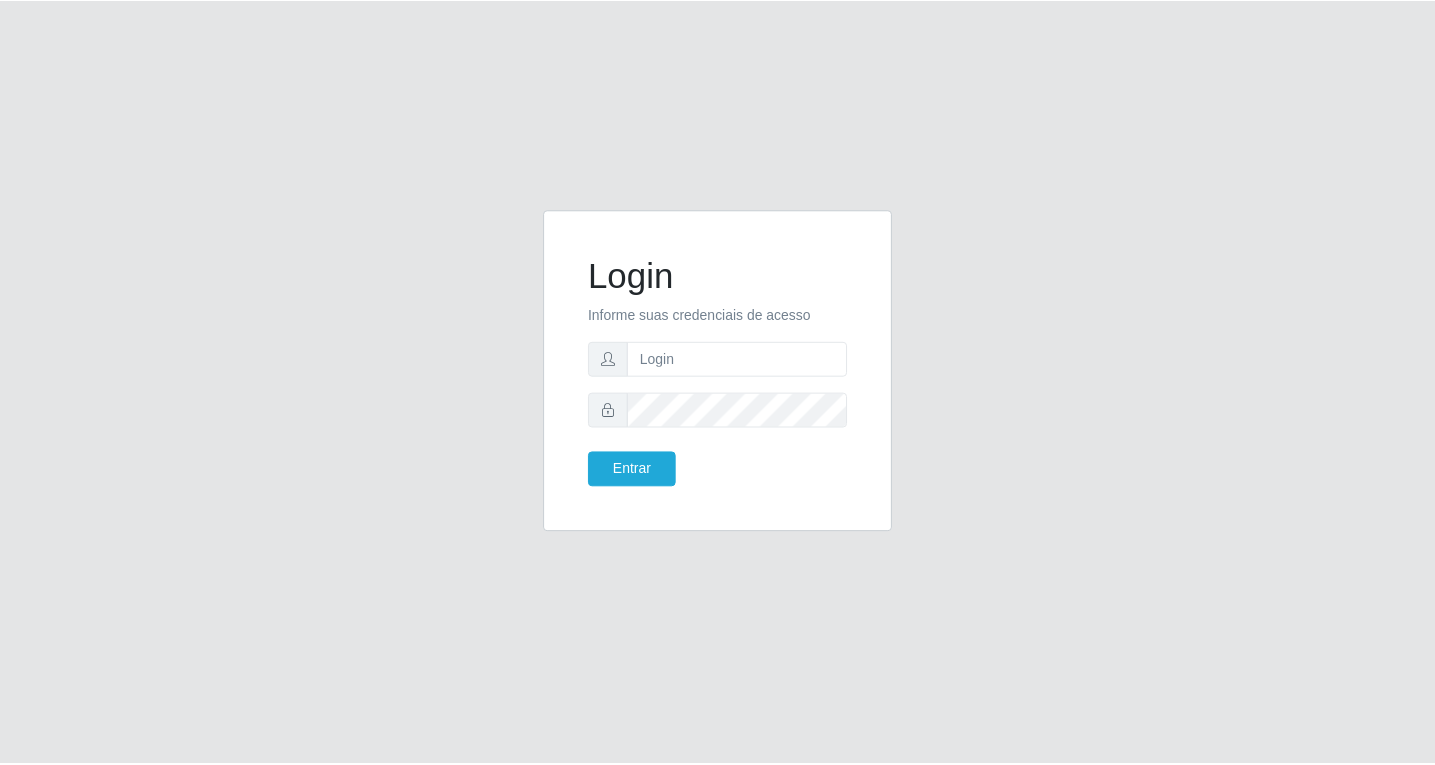scroll, scrollTop: 0, scrollLeft: 0, axis: both 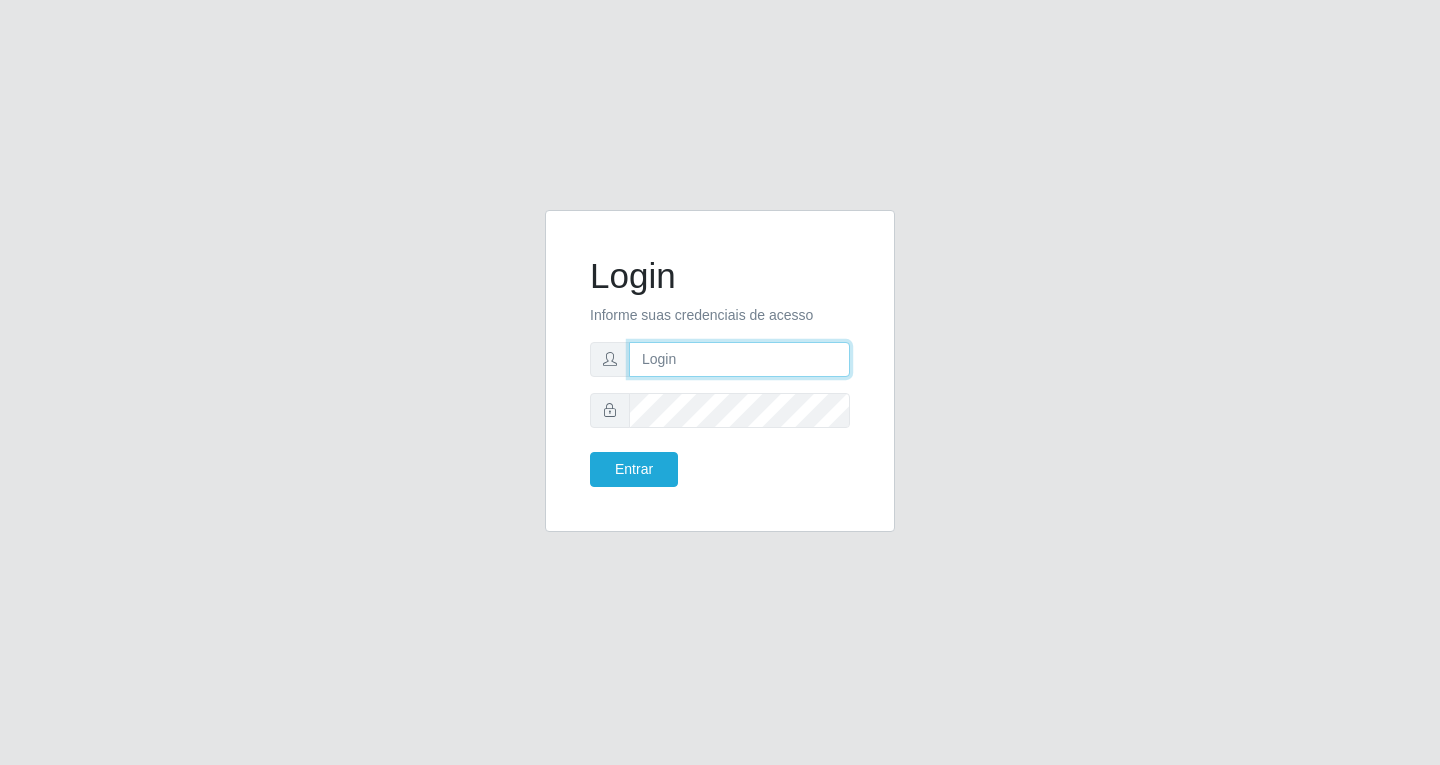 click at bounding box center (739, 359) 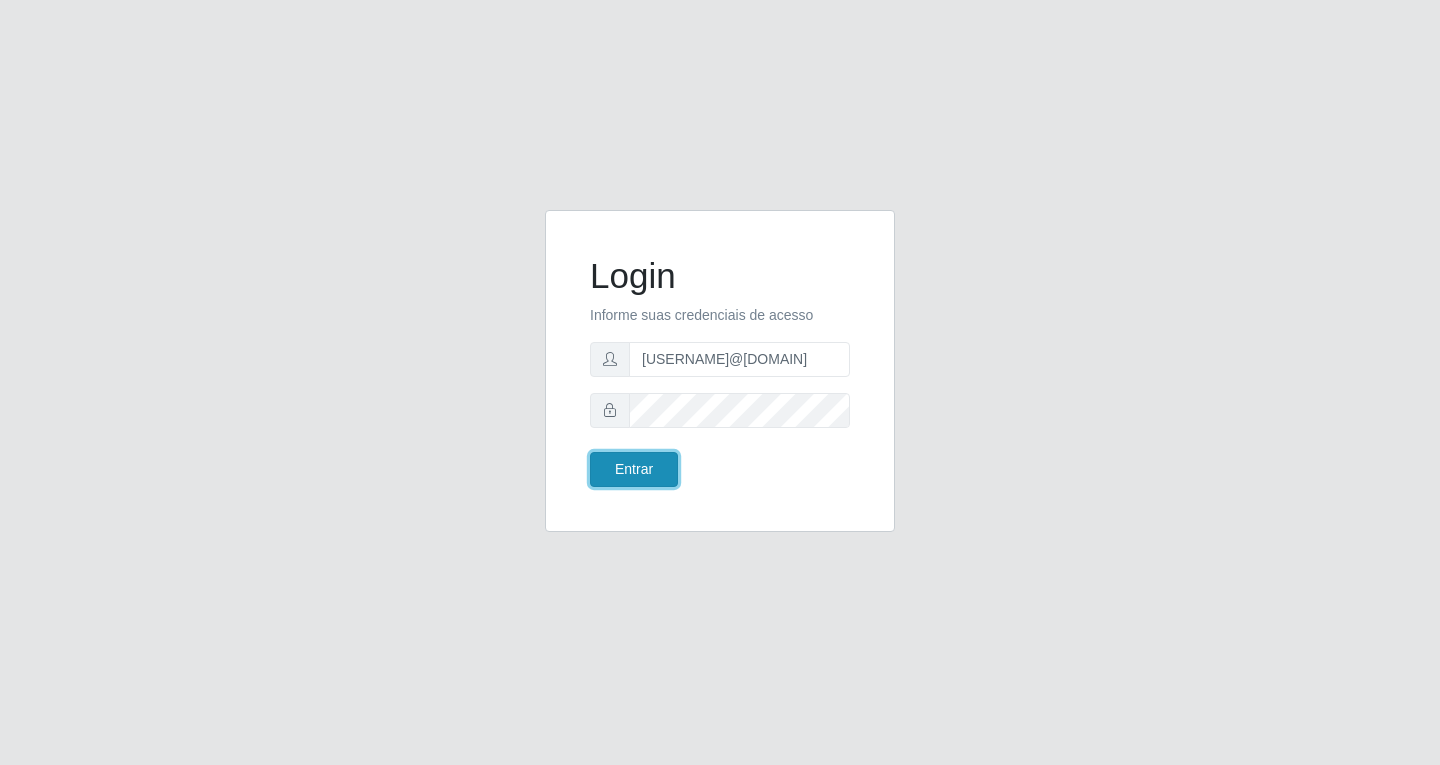 click on "Entrar" at bounding box center [634, 469] 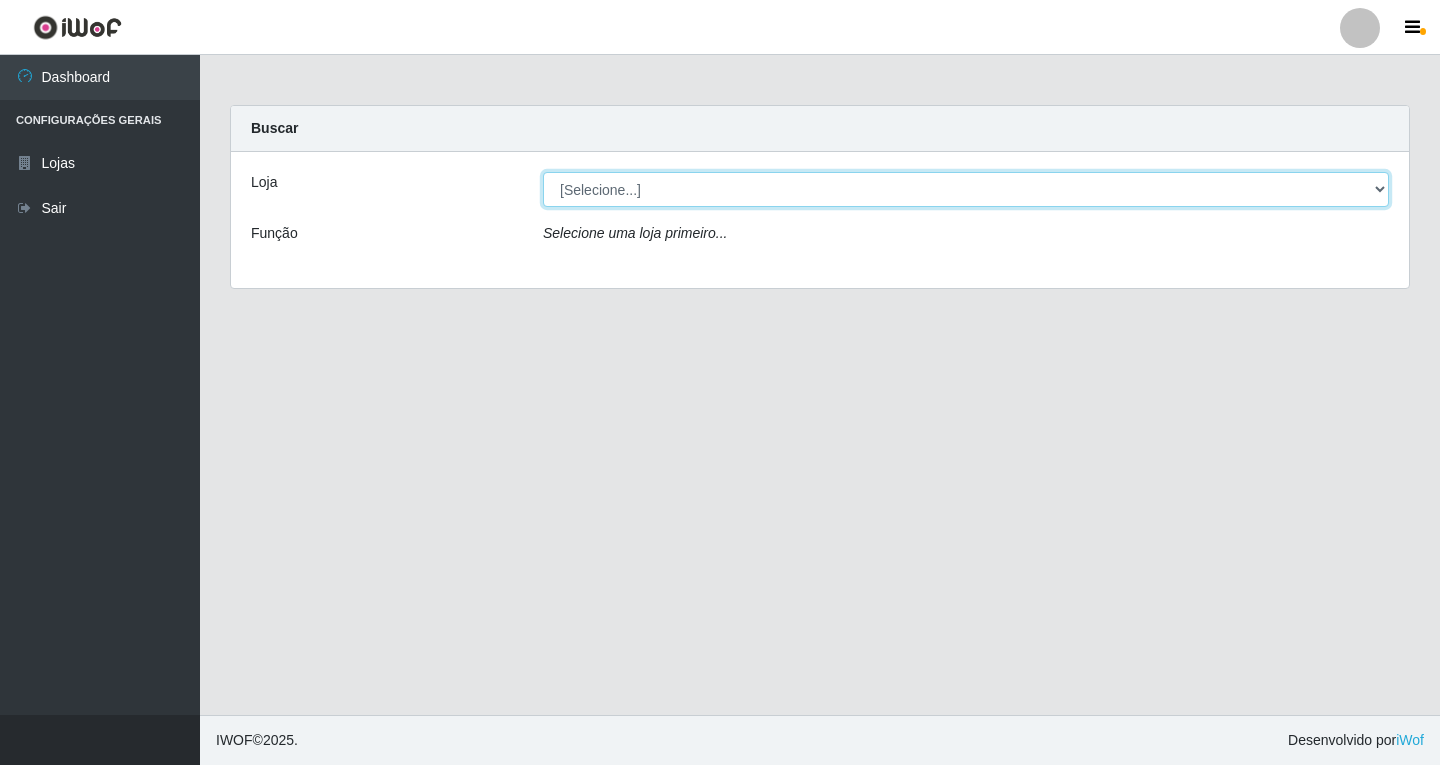 click on "[Selecione...] SuperFácil Atacado - [NEIGHBORHOOD]" at bounding box center (966, 189) 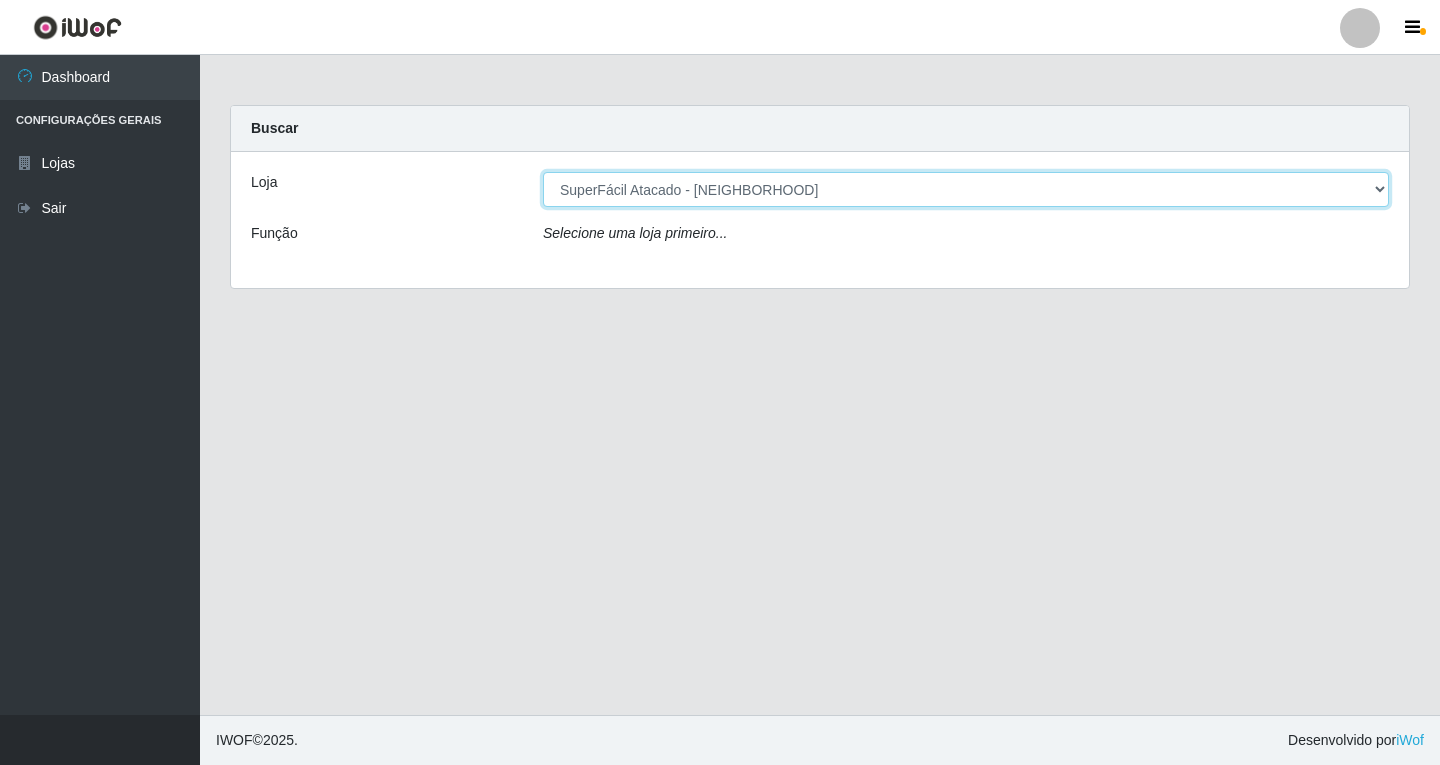 click on "[Selecione...] SuperFácil Atacado - [NEIGHBORHOOD]" at bounding box center [966, 189] 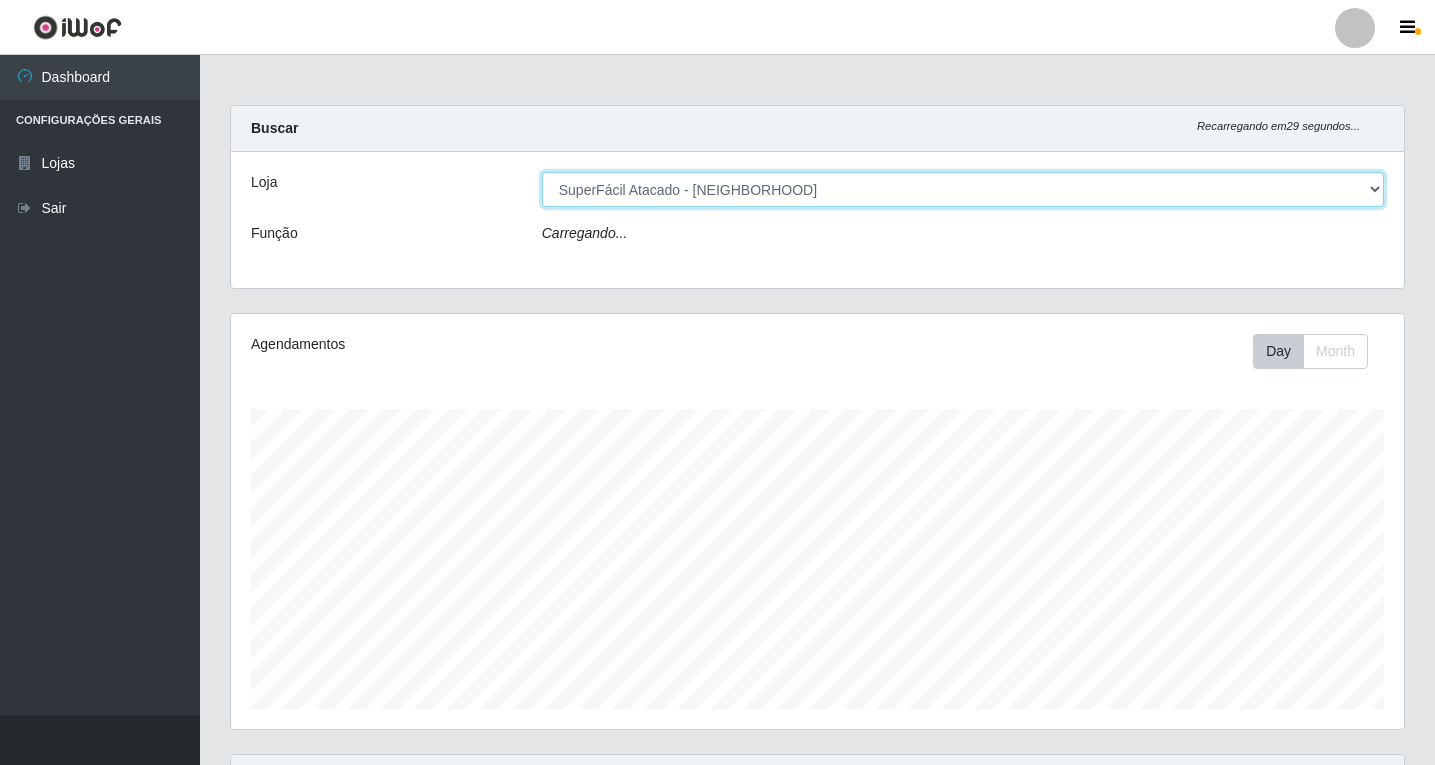 scroll, scrollTop: 999585, scrollLeft: 998827, axis: both 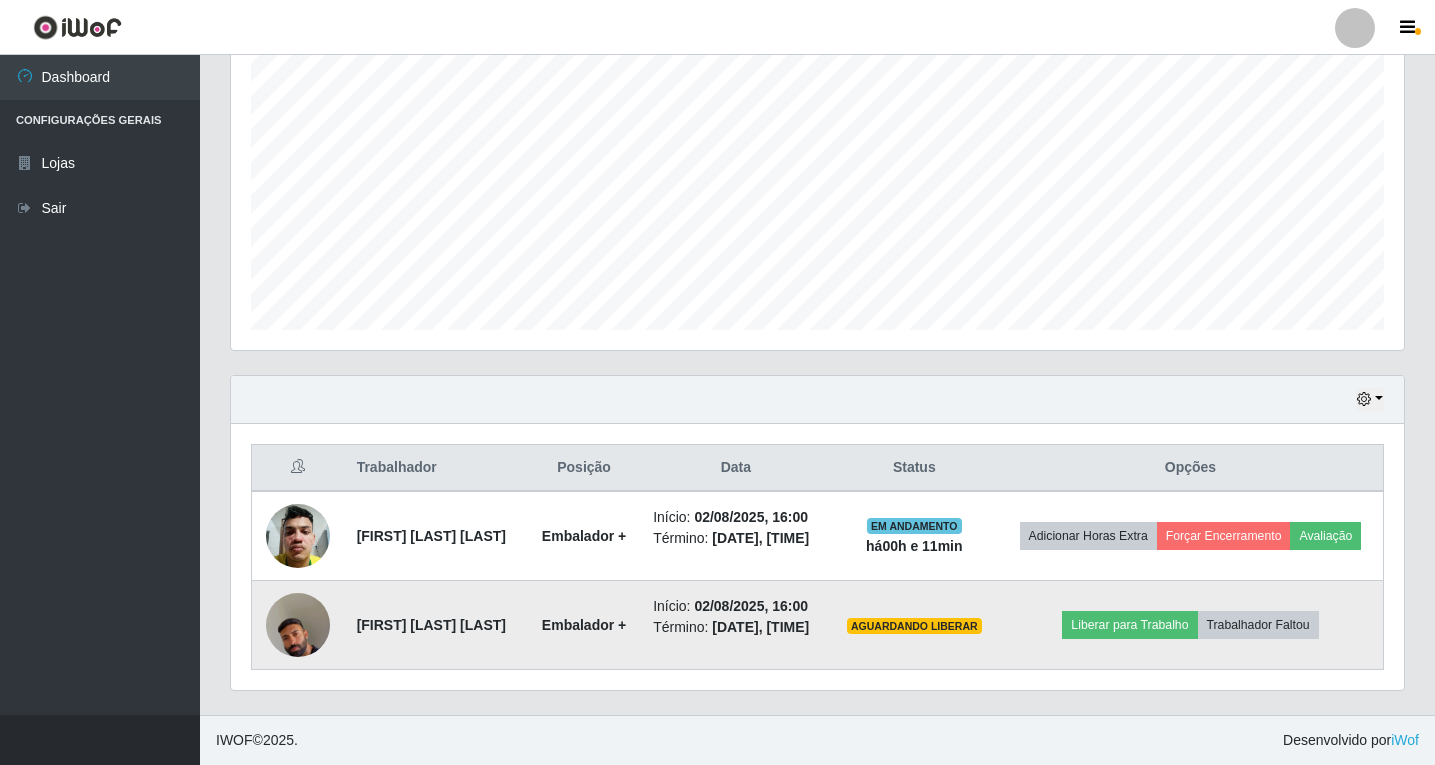 click at bounding box center (298, 625) 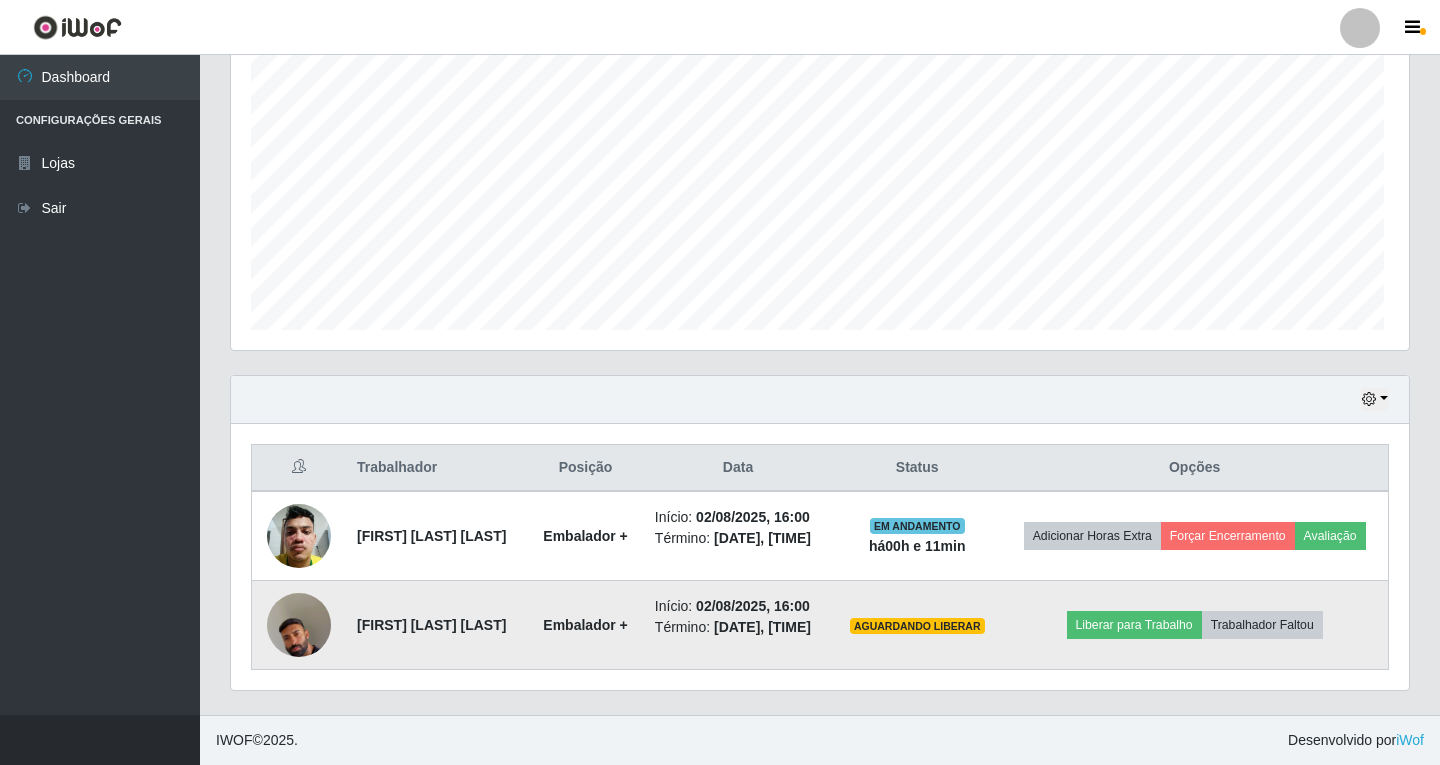 scroll, scrollTop: 999585, scrollLeft: 998837, axis: both 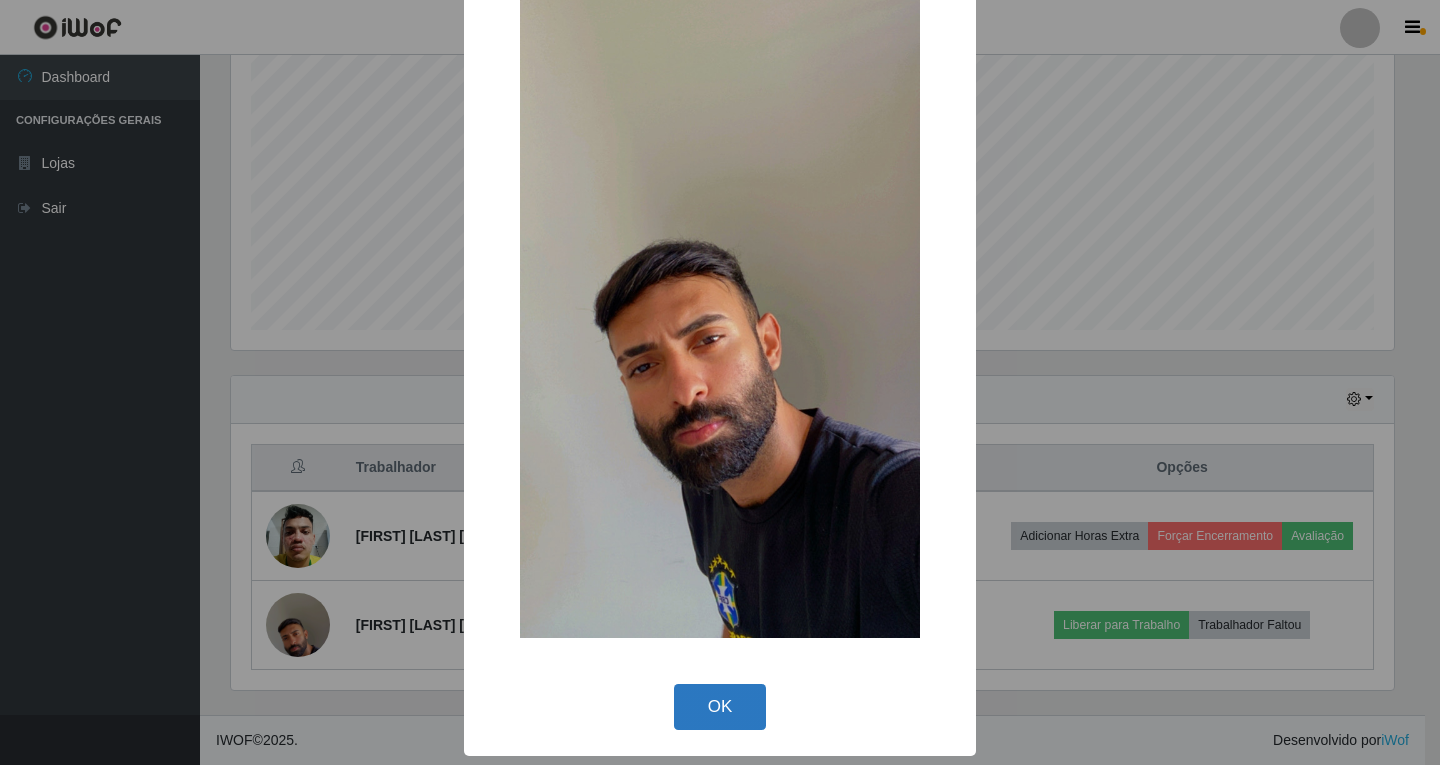 click on "OK" at bounding box center (720, 707) 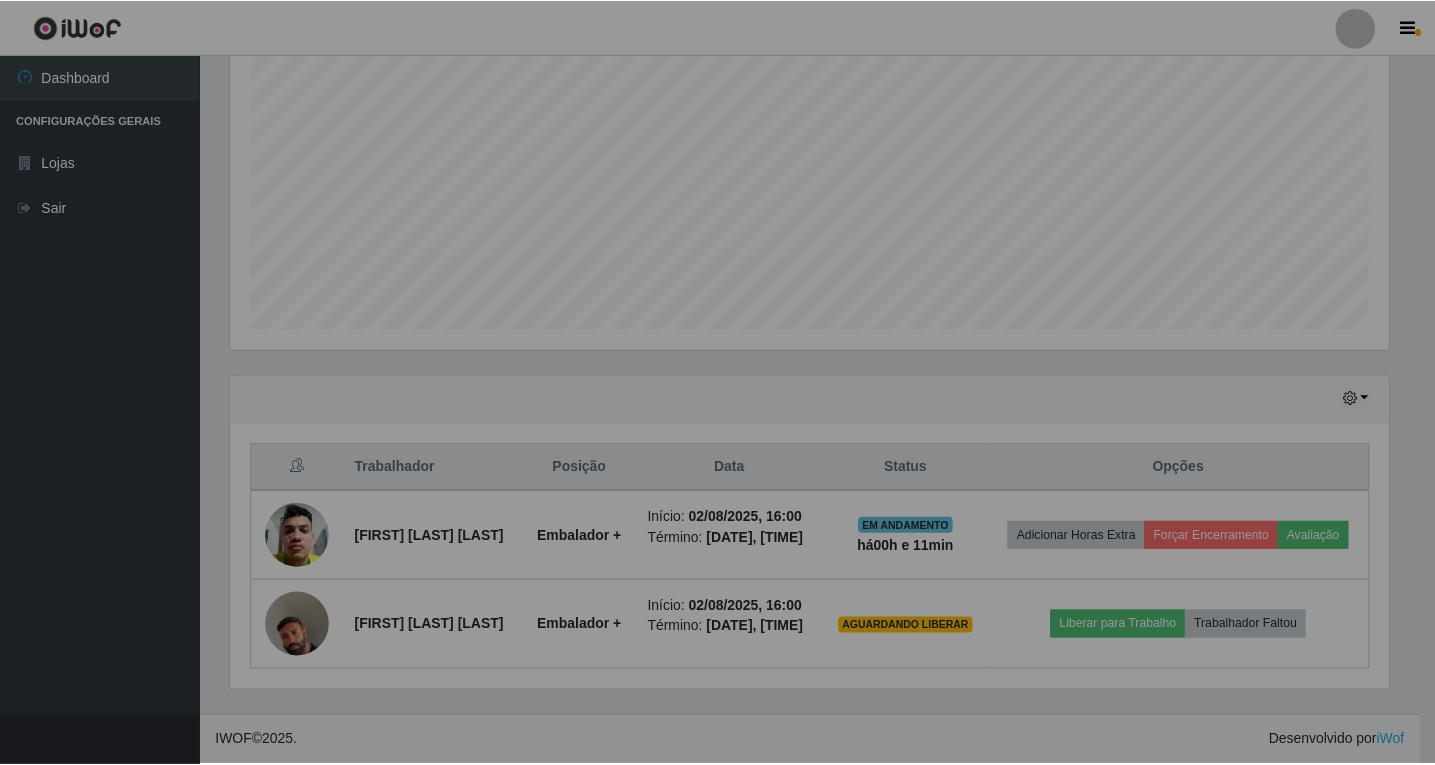 scroll, scrollTop: 999585, scrollLeft: 998827, axis: both 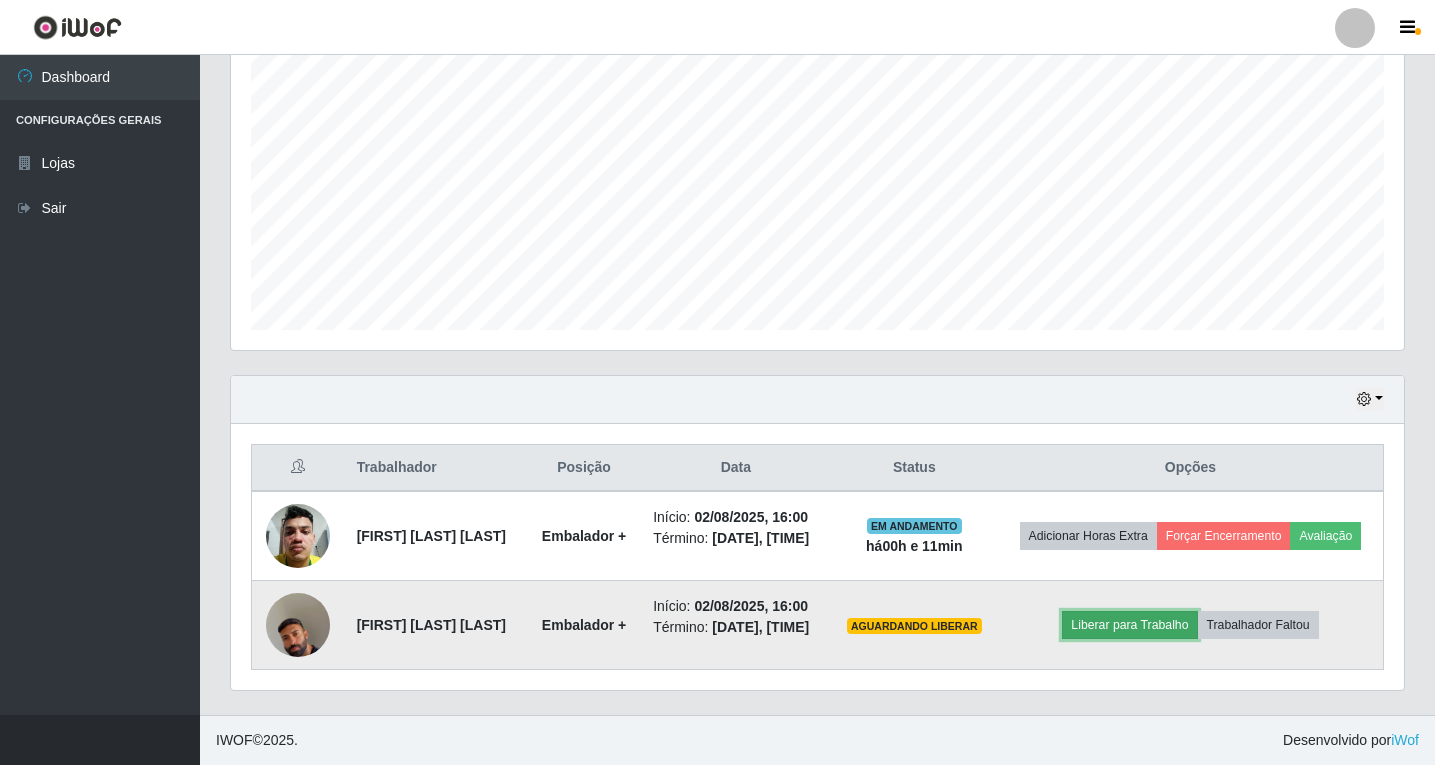 click on "Liberar para Trabalho" at bounding box center (1129, 625) 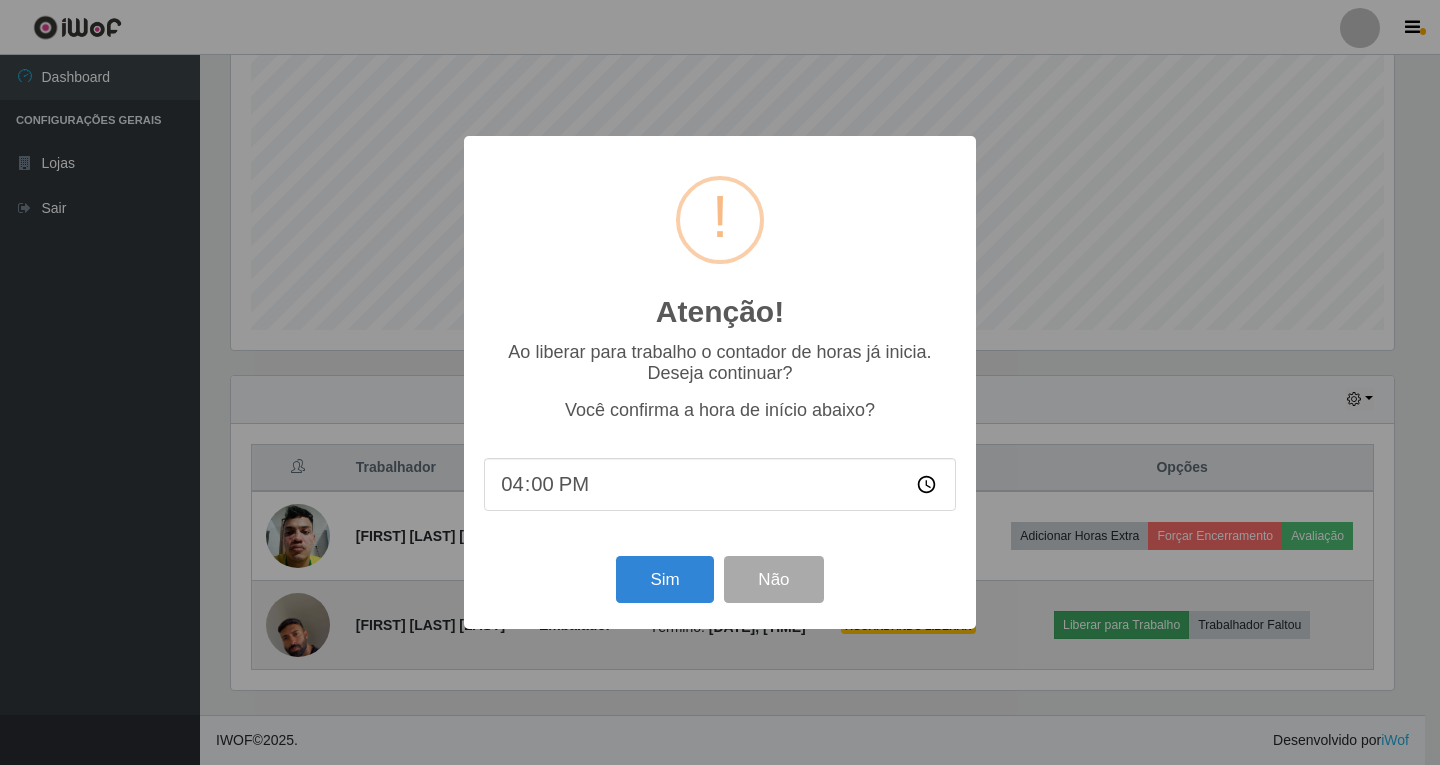 scroll, scrollTop: 999585, scrollLeft: 998837, axis: both 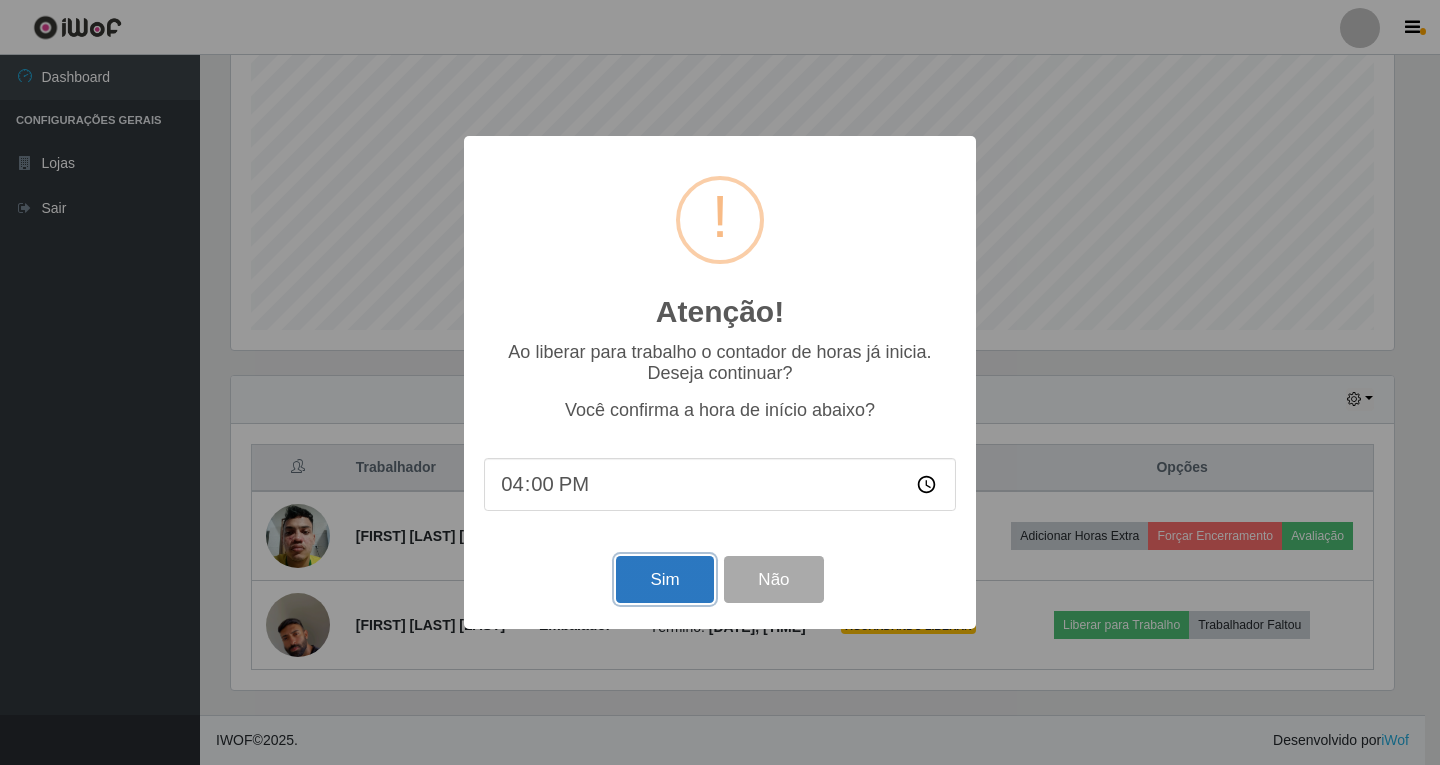 click on "Sim" at bounding box center (664, 579) 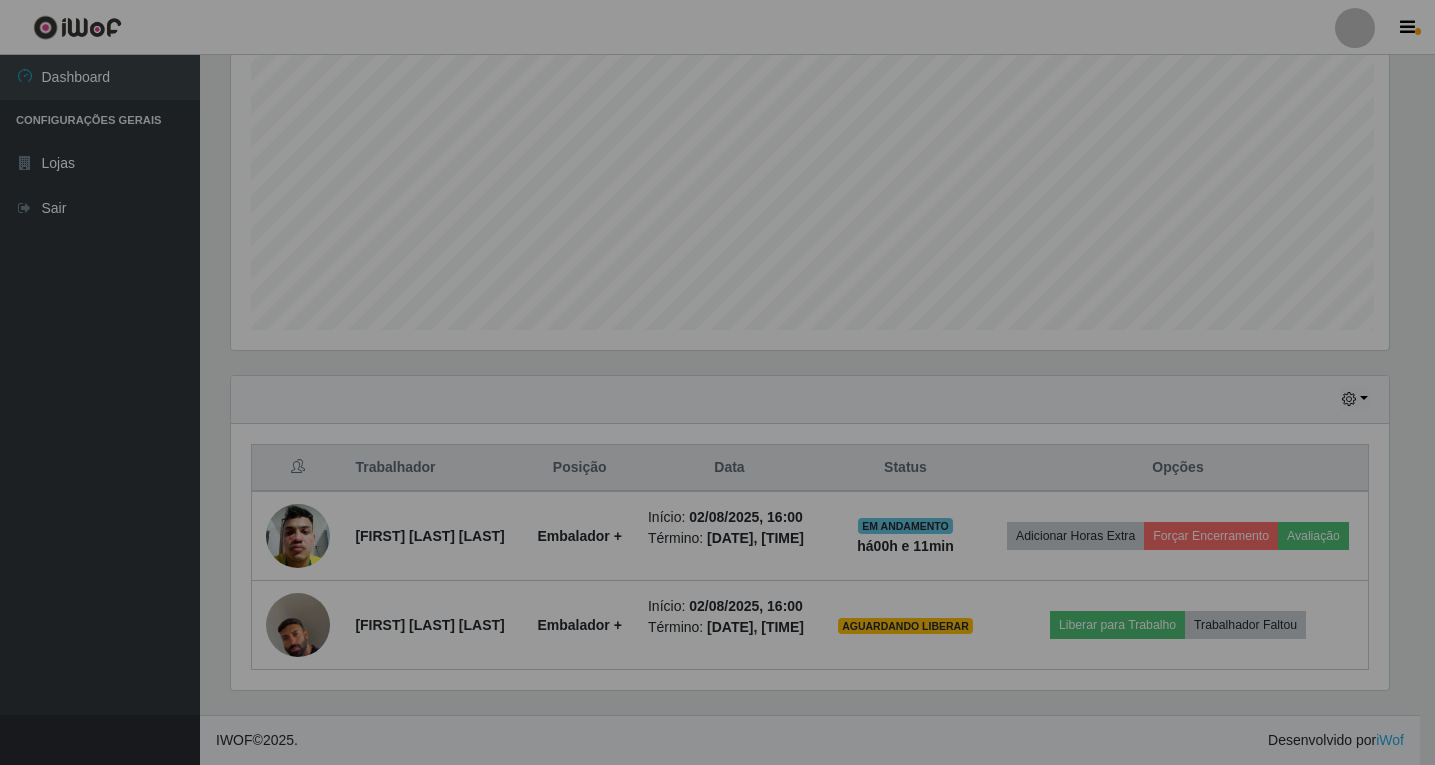 scroll, scrollTop: 999585, scrollLeft: 998827, axis: both 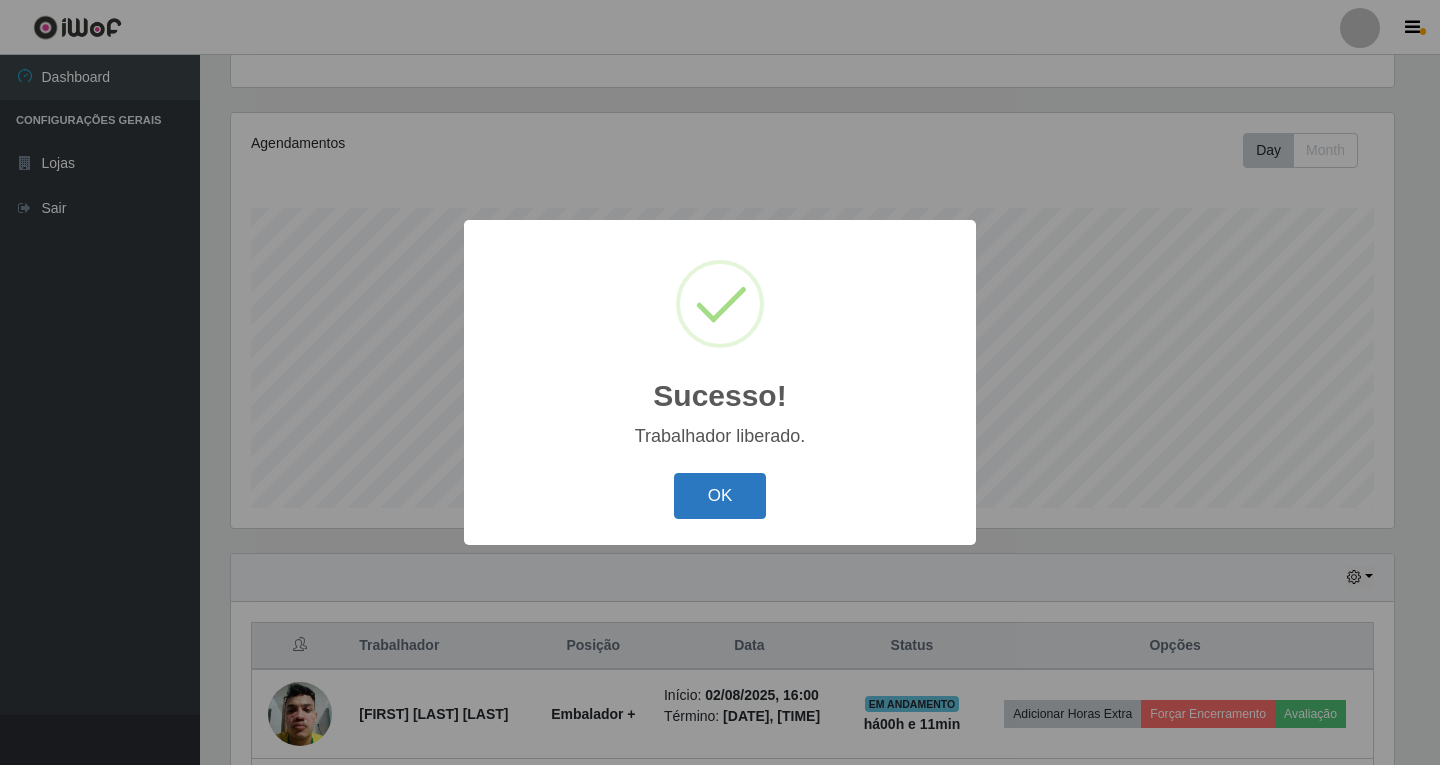 click on "OK" at bounding box center [720, 496] 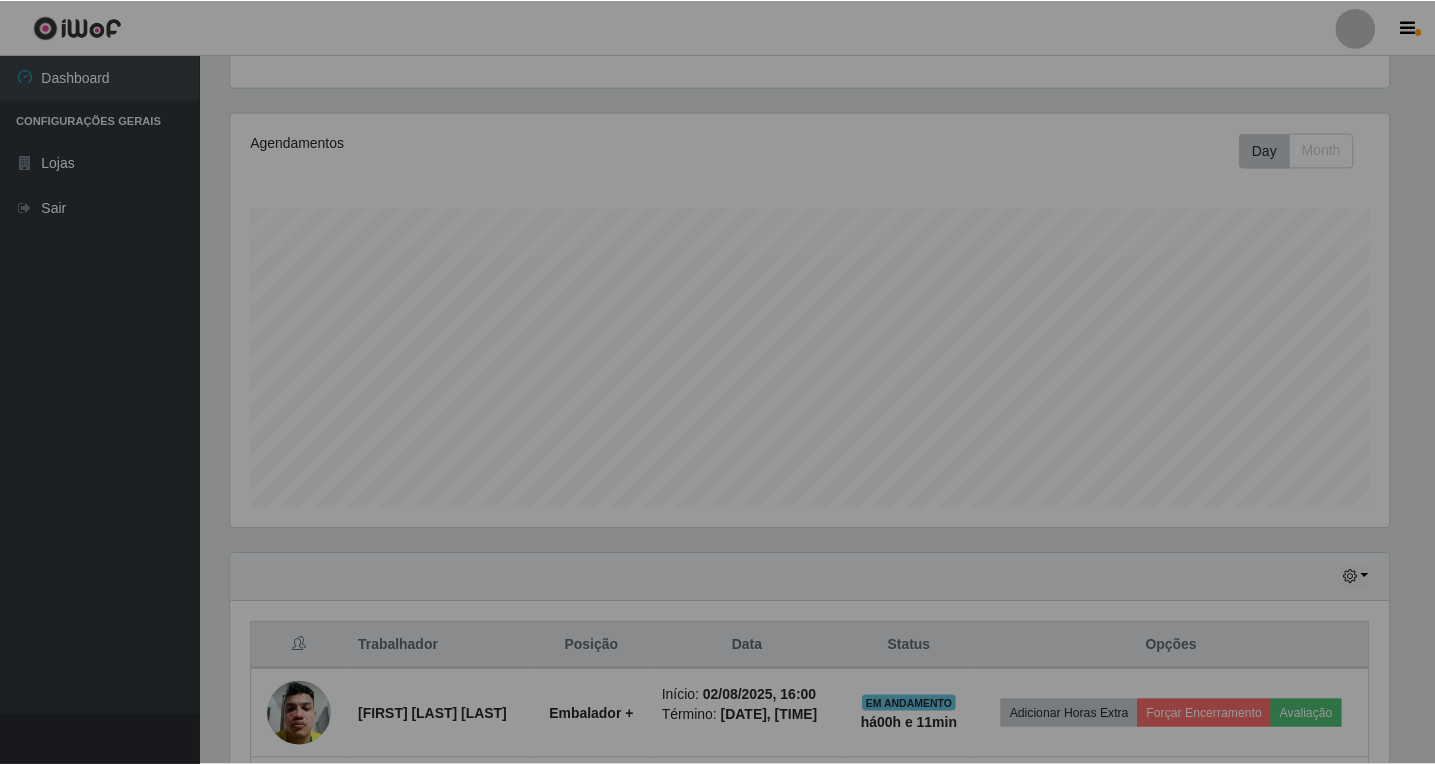 scroll, scrollTop: 999585, scrollLeft: 998827, axis: both 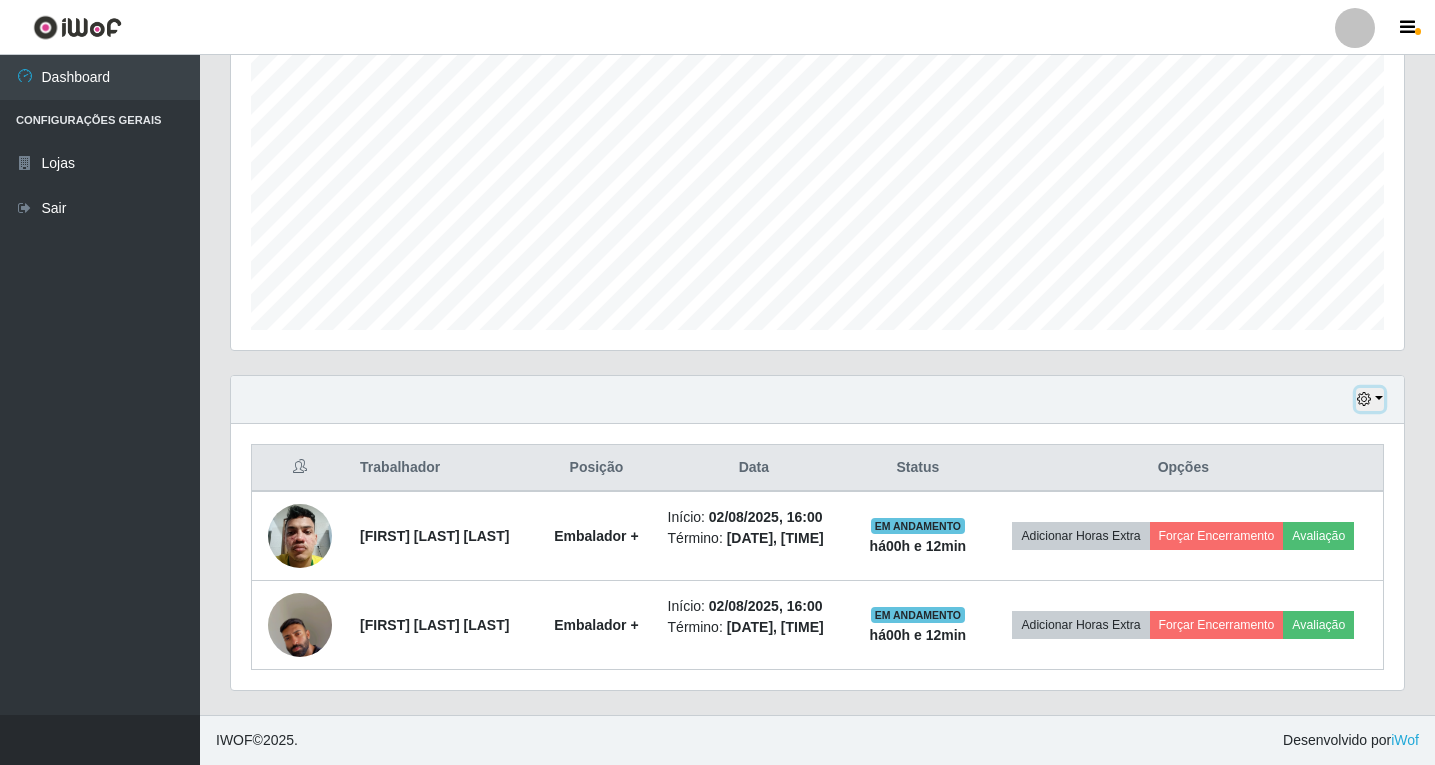 click at bounding box center [1370, 399] 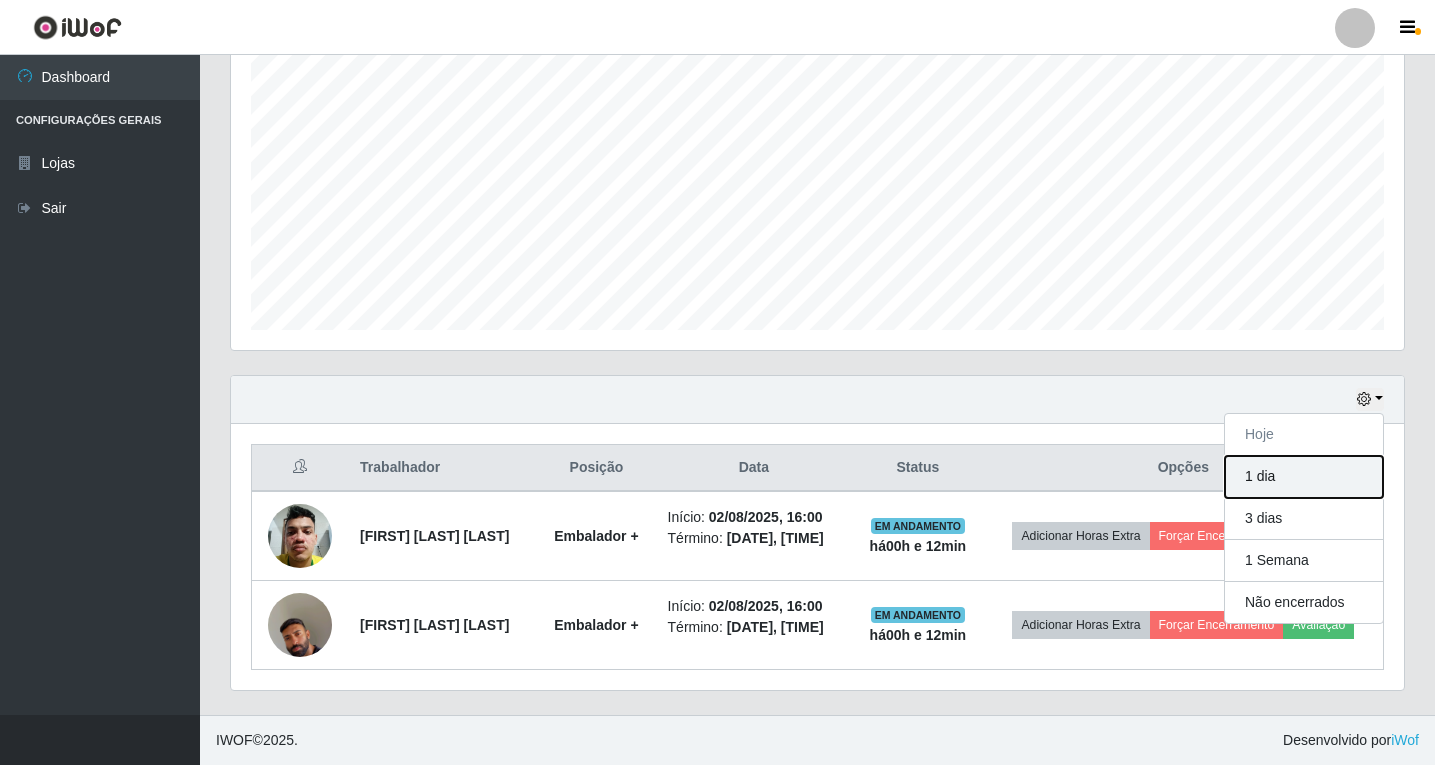 click on "1 dia" at bounding box center [1304, 477] 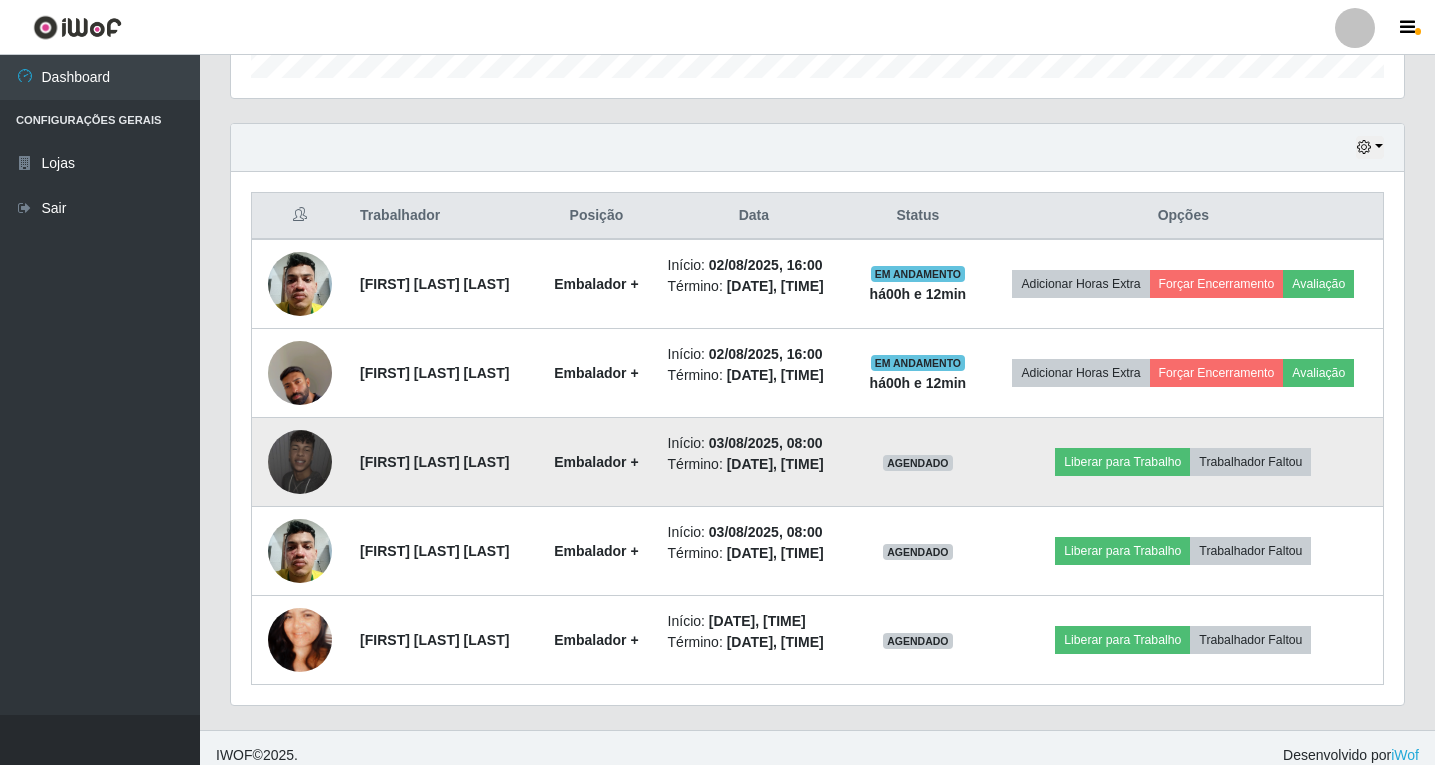 scroll, scrollTop: 652, scrollLeft: 0, axis: vertical 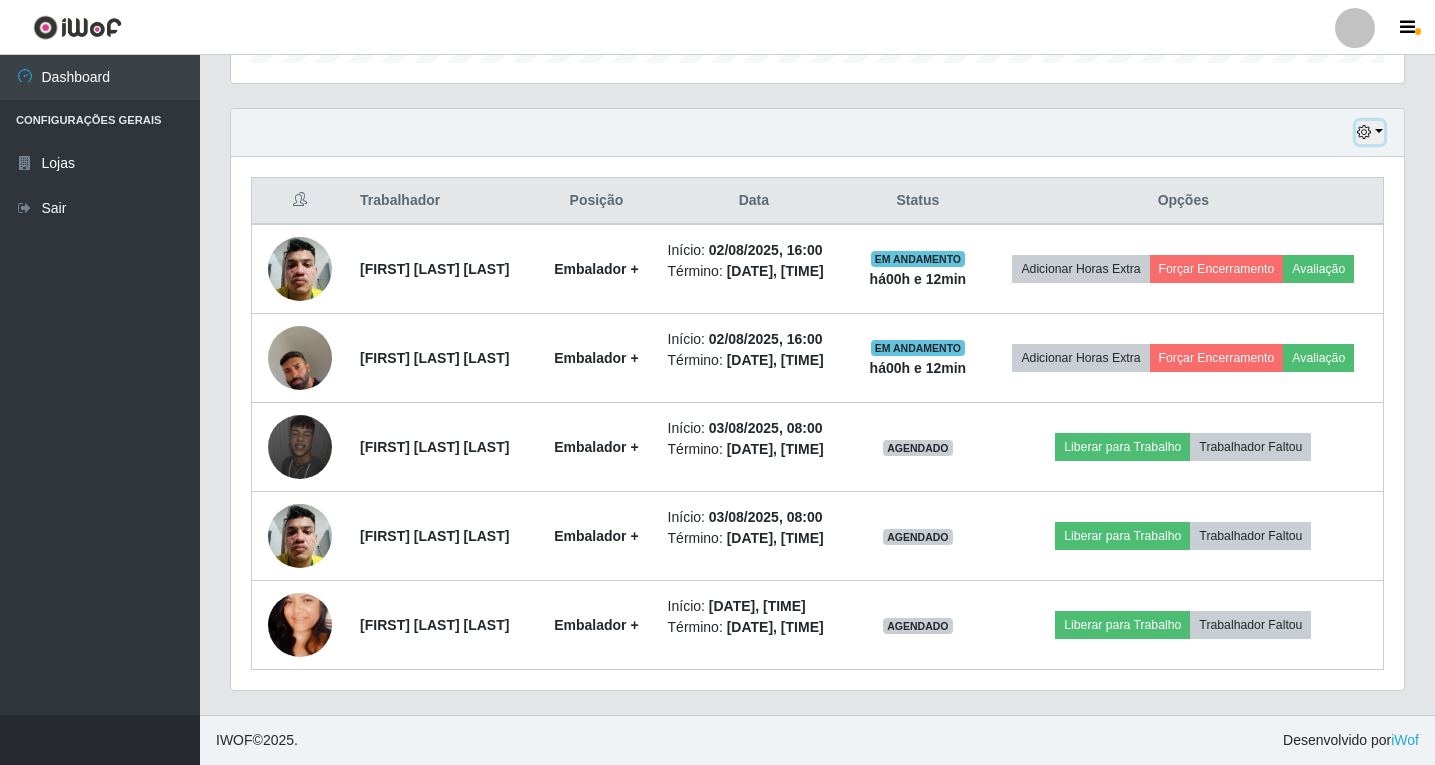 click at bounding box center (1364, 132) 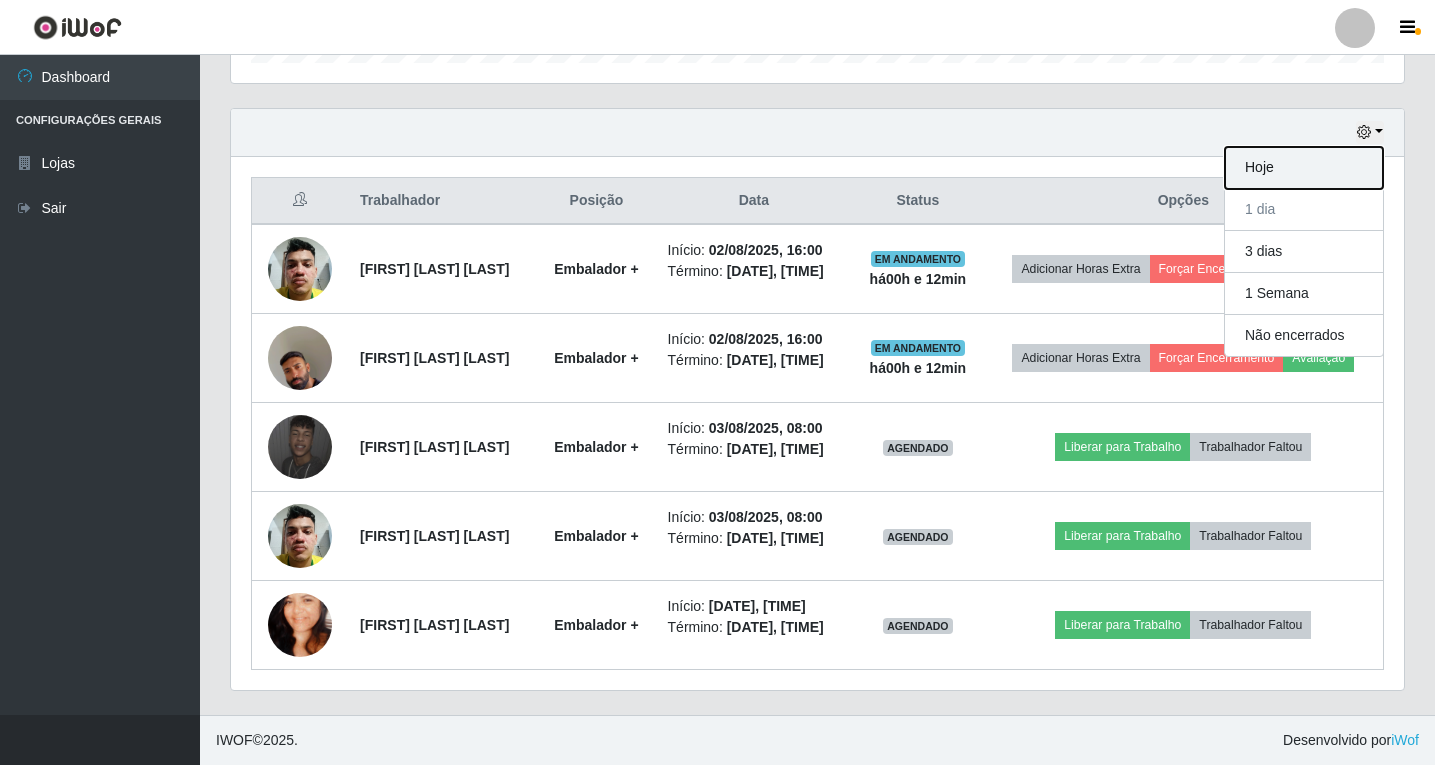 click on "Hoje" at bounding box center [1304, 168] 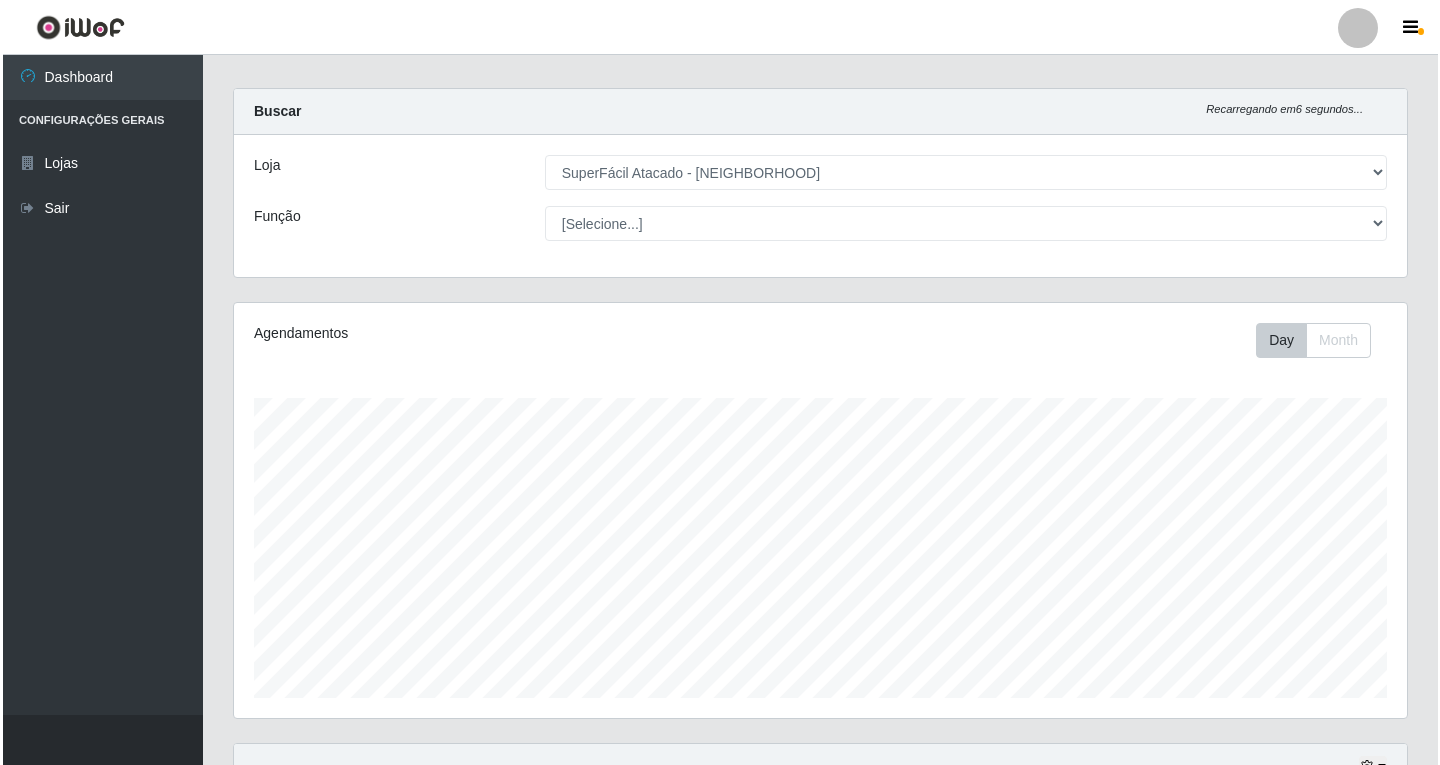 scroll, scrollTop: 0, scrollLeft: 0, axis: both 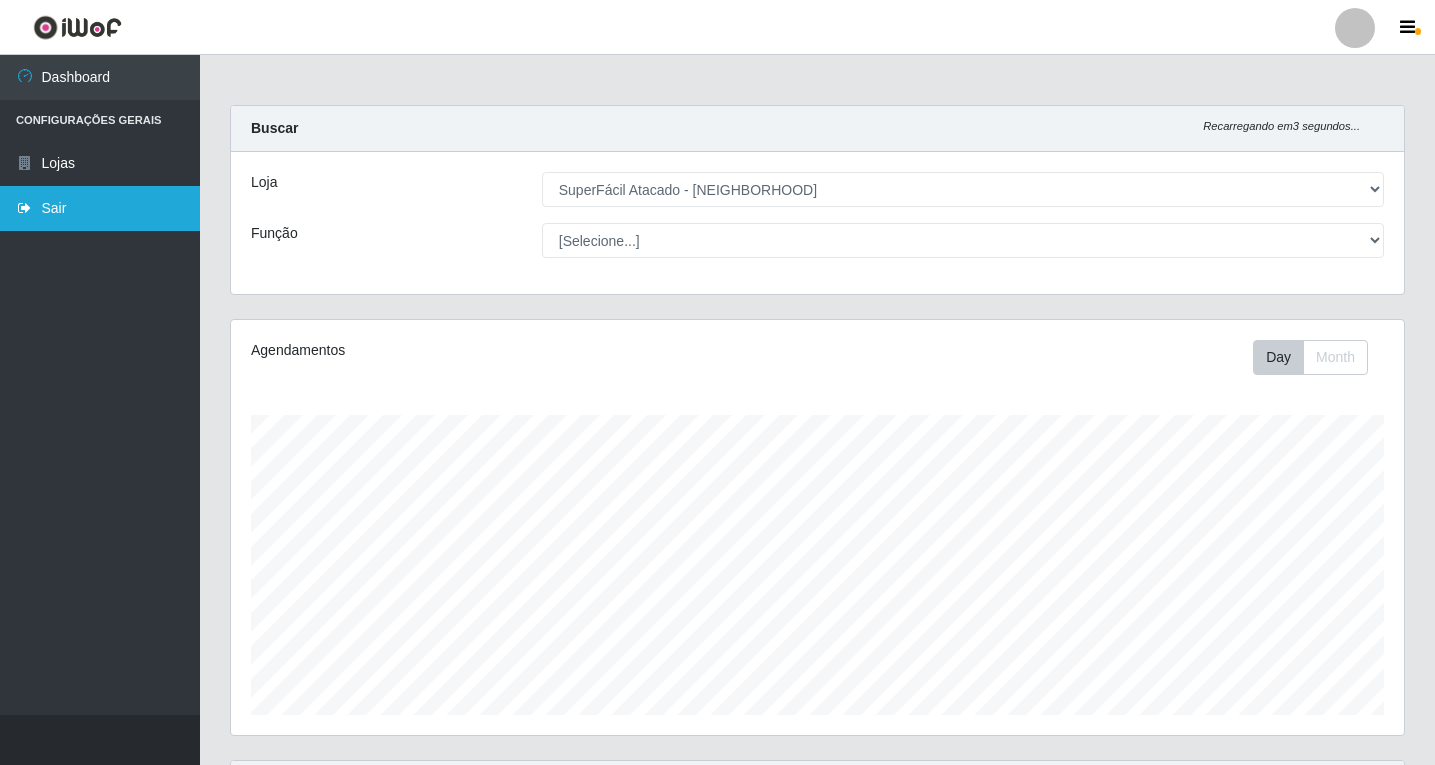 click on "Sair" at bounding box center (100, 208) 